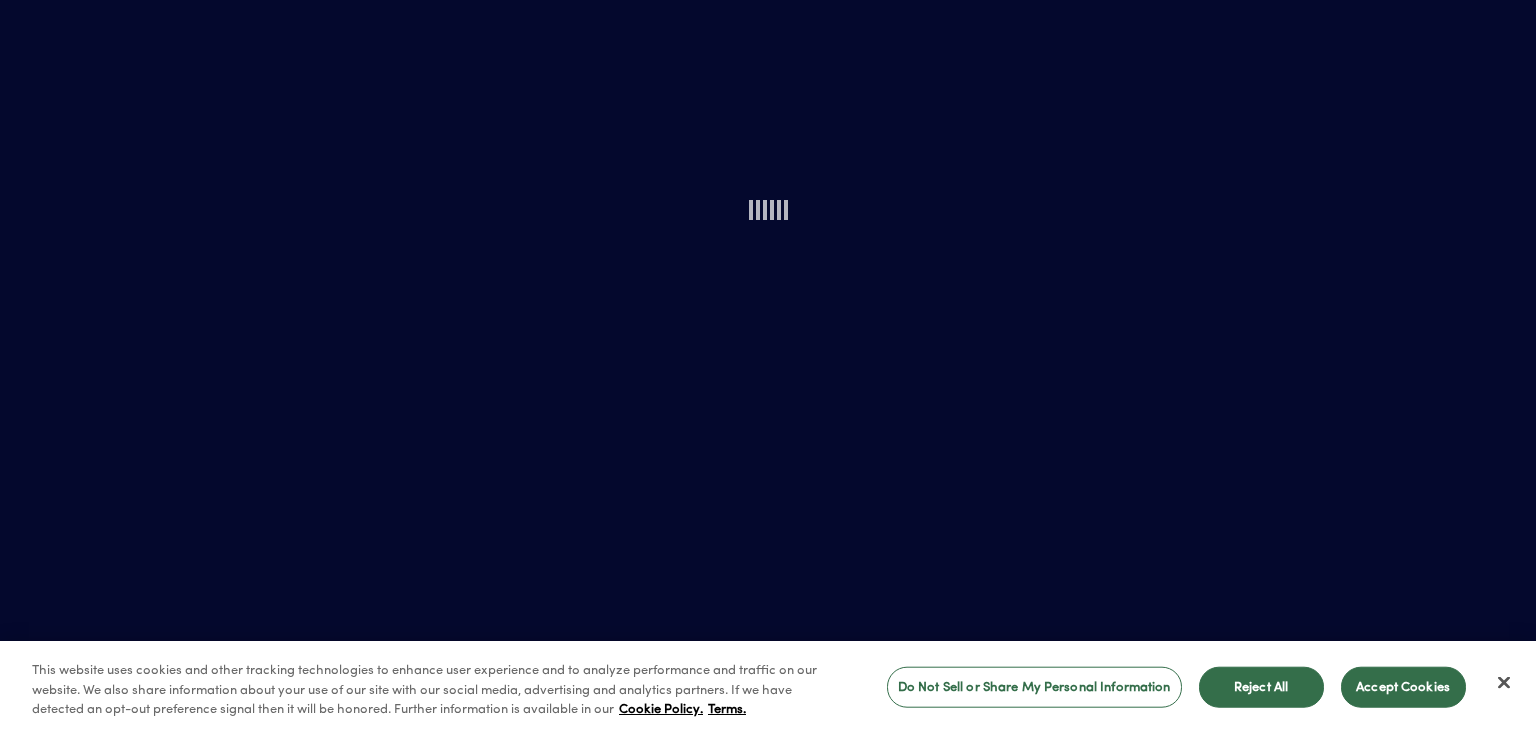 scroll, scrollTop: 0, scrollLeft: 0, axis: both 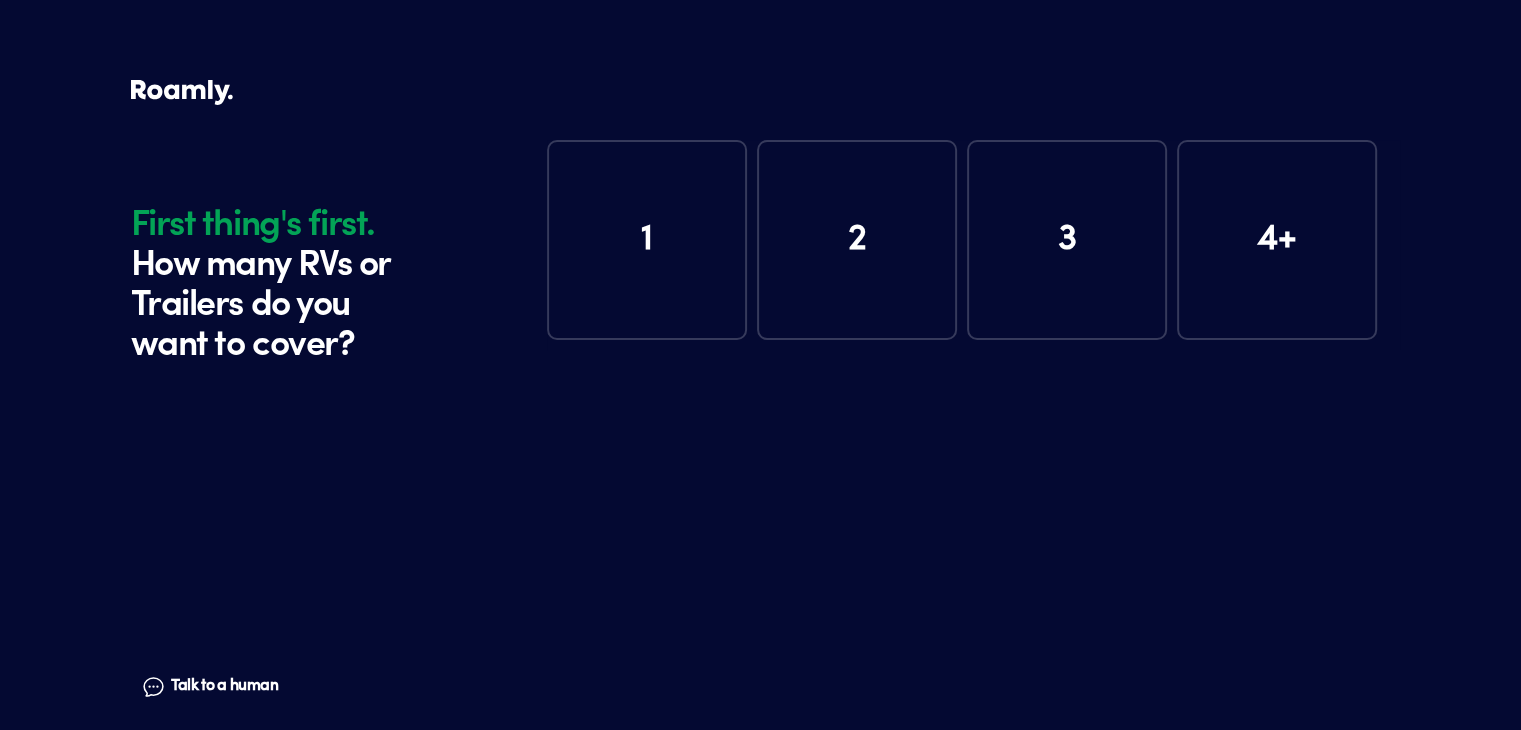 click on "1" at bounding box center [647, 240] 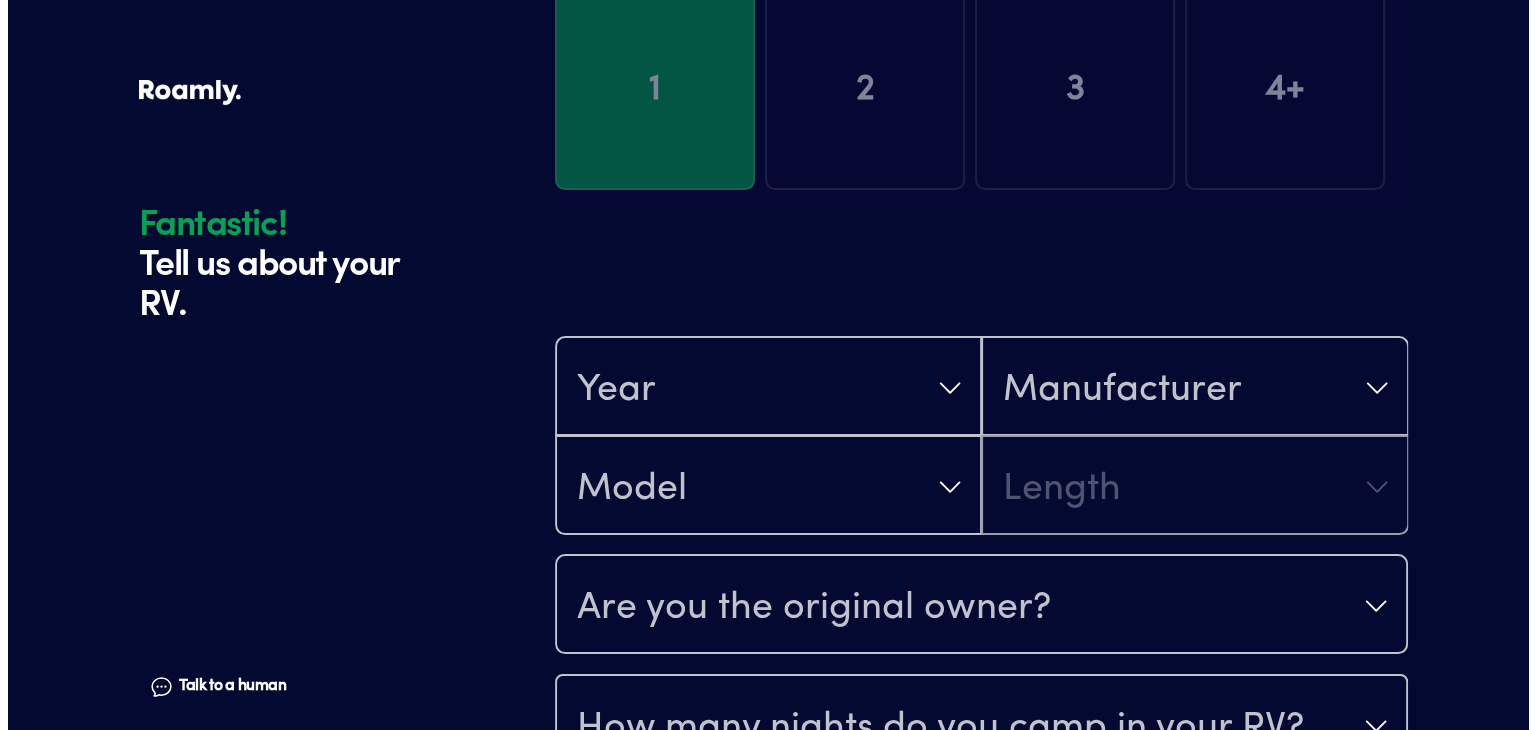 scroll, scrollTop: 390, scrollLeft: 0, axis: vertical 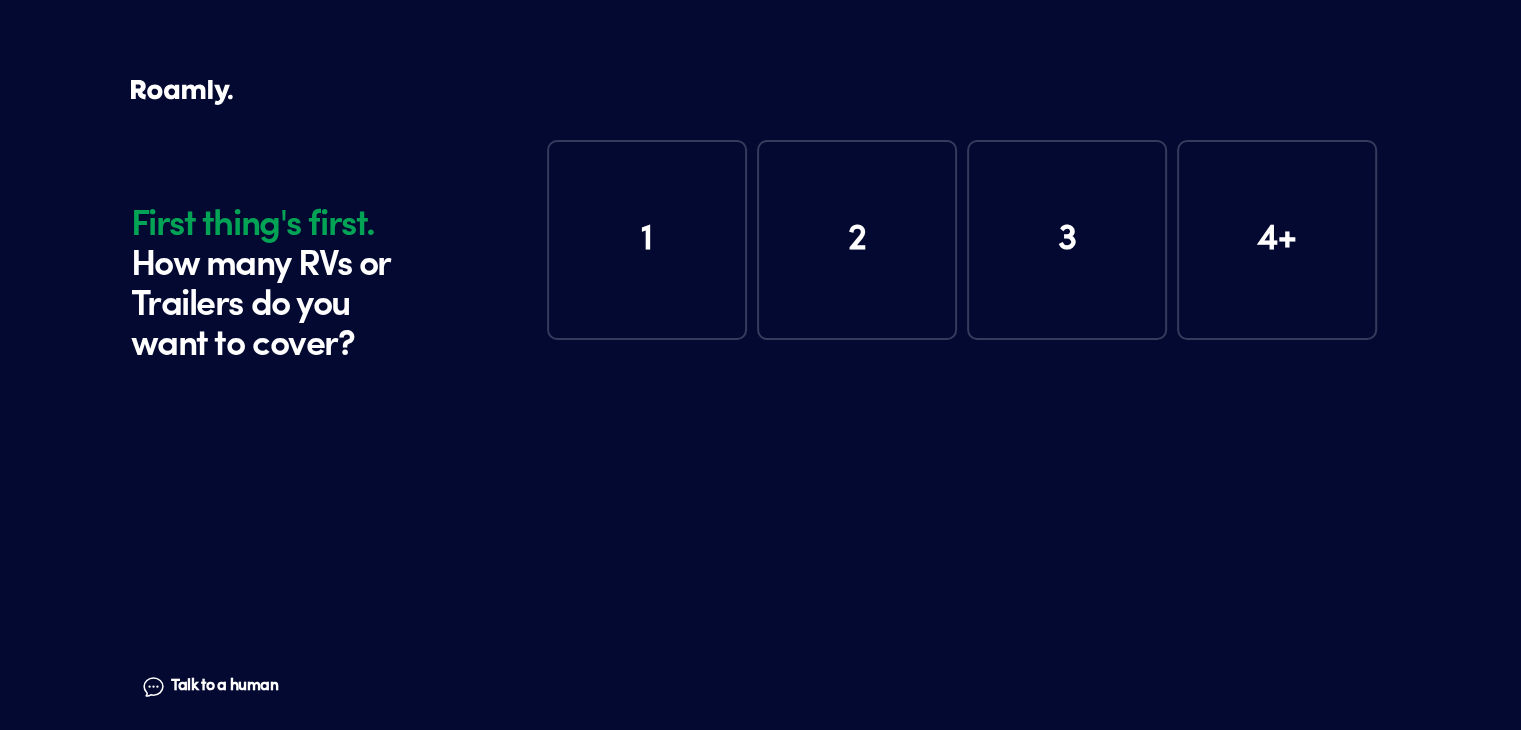 click on "1" at bounding box center [647, 240] 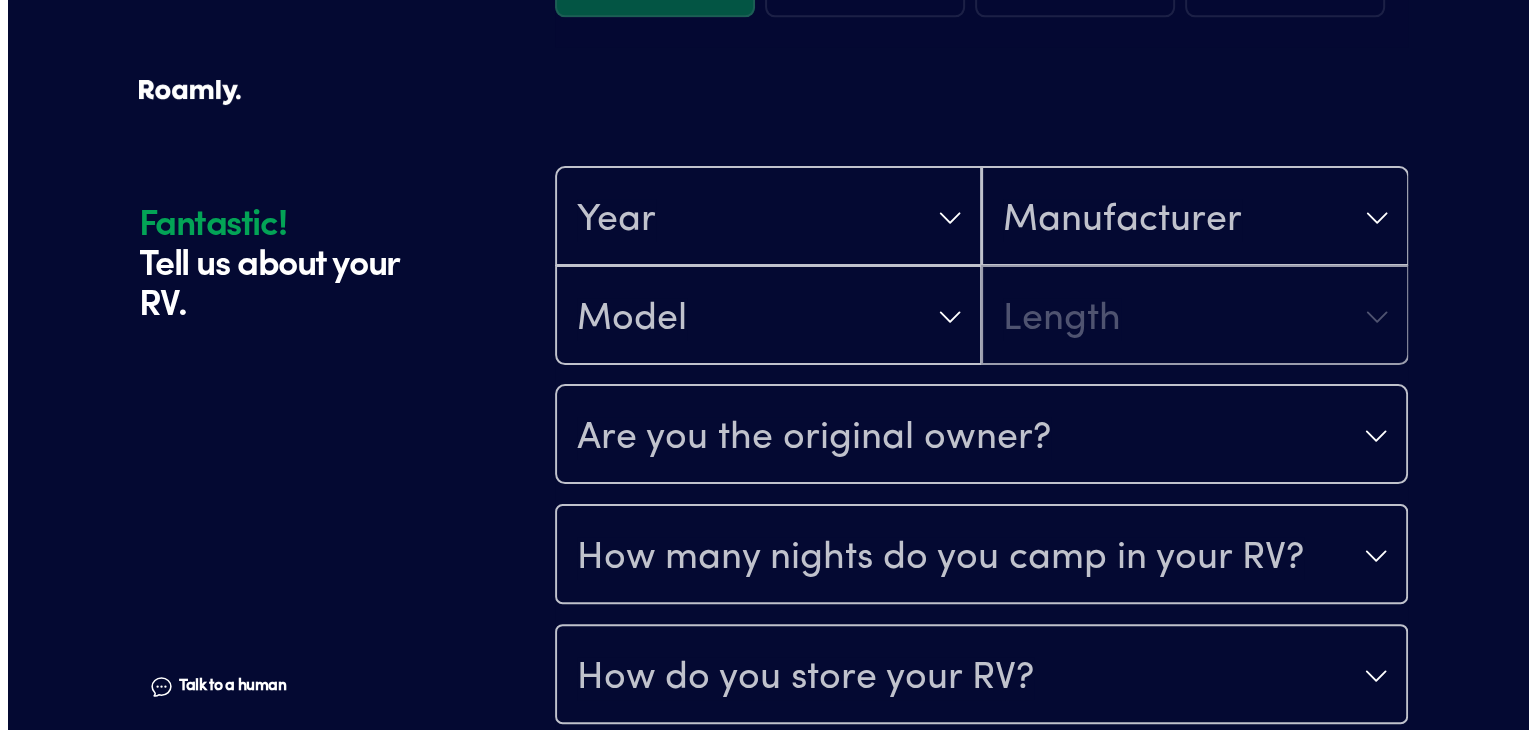 scroll, scrollTop: 390, scrollLeft: 0, axis: vertical 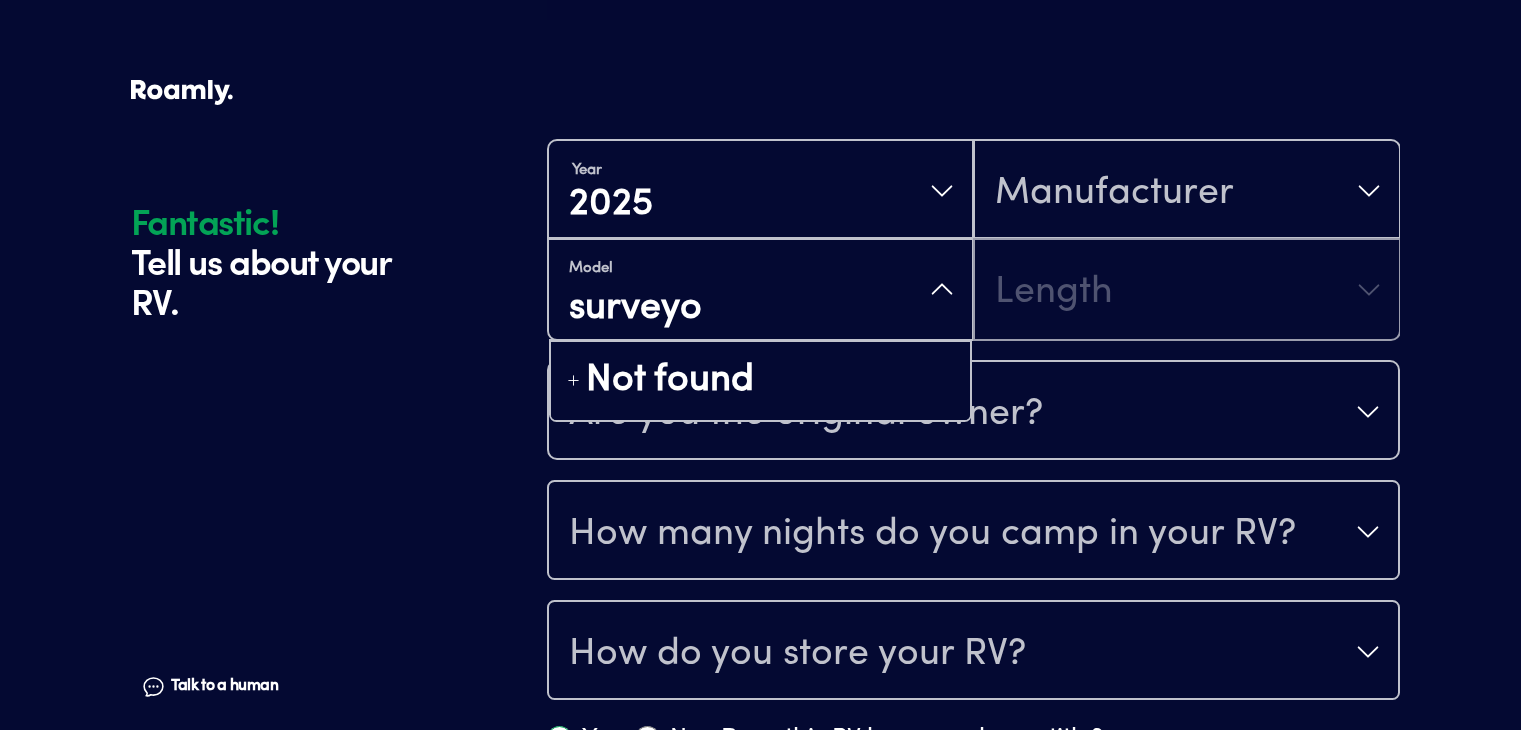 type on "surveyor" 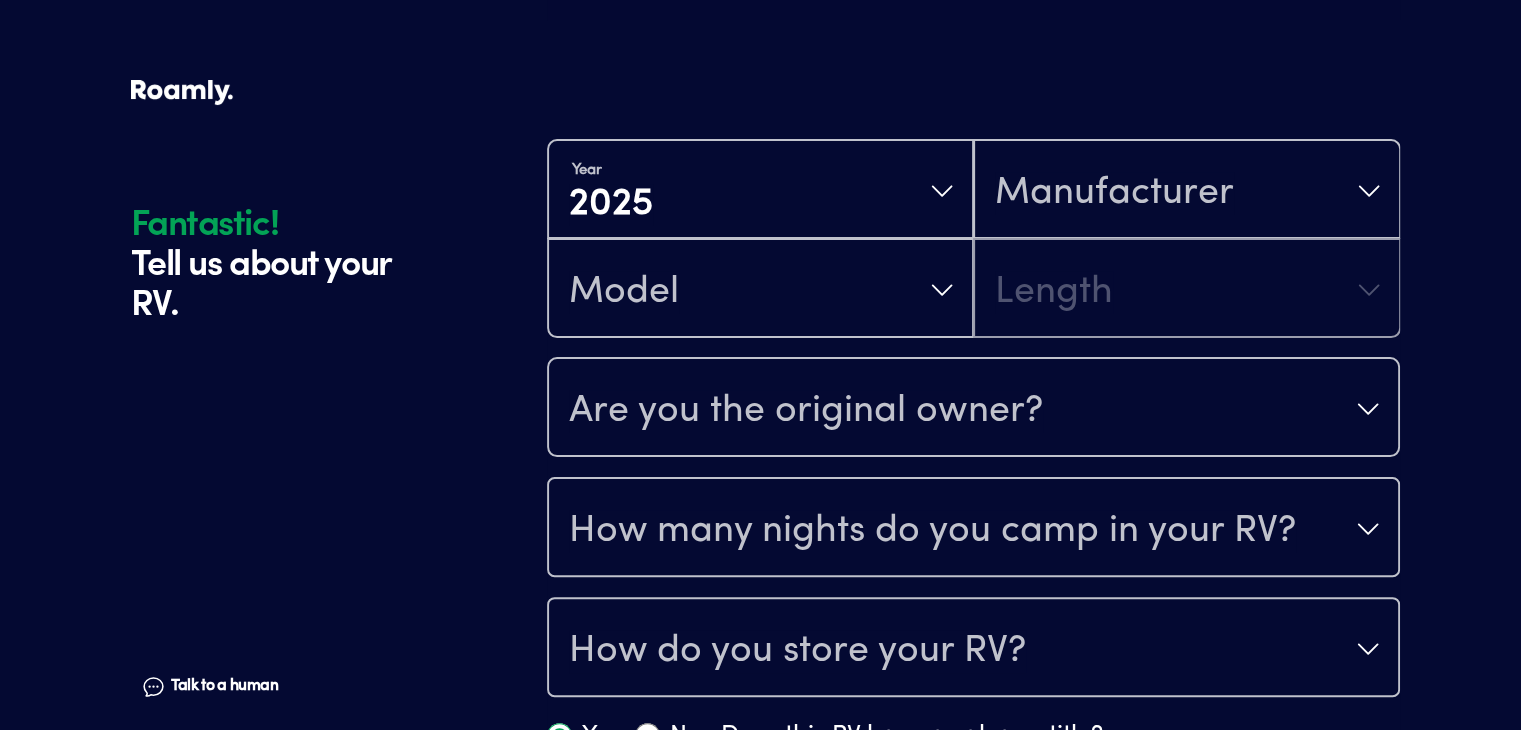click on "Model Length" at bounding box center [973, 288] 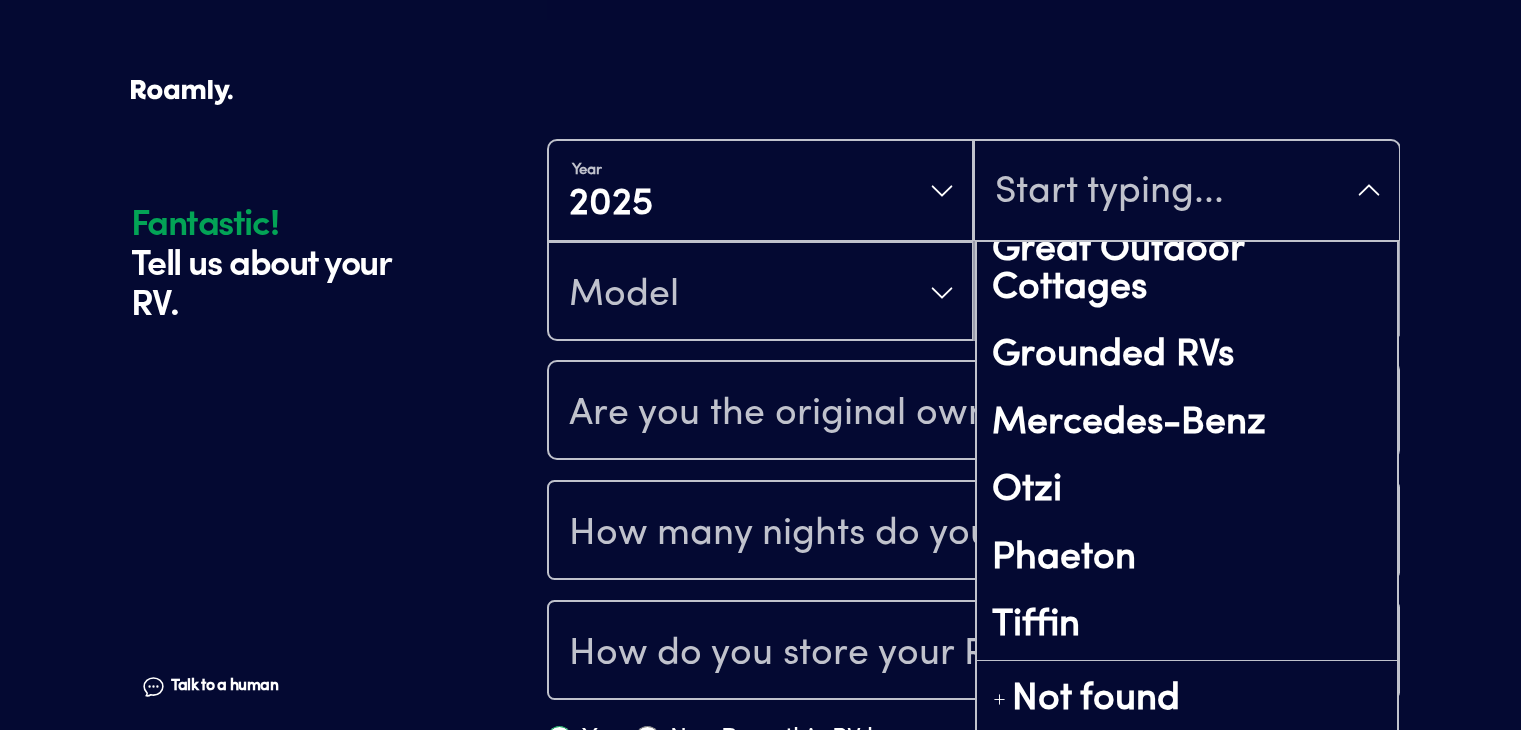 scroll, scrollTop: 699, scrollLeft: 0, axis: vertical 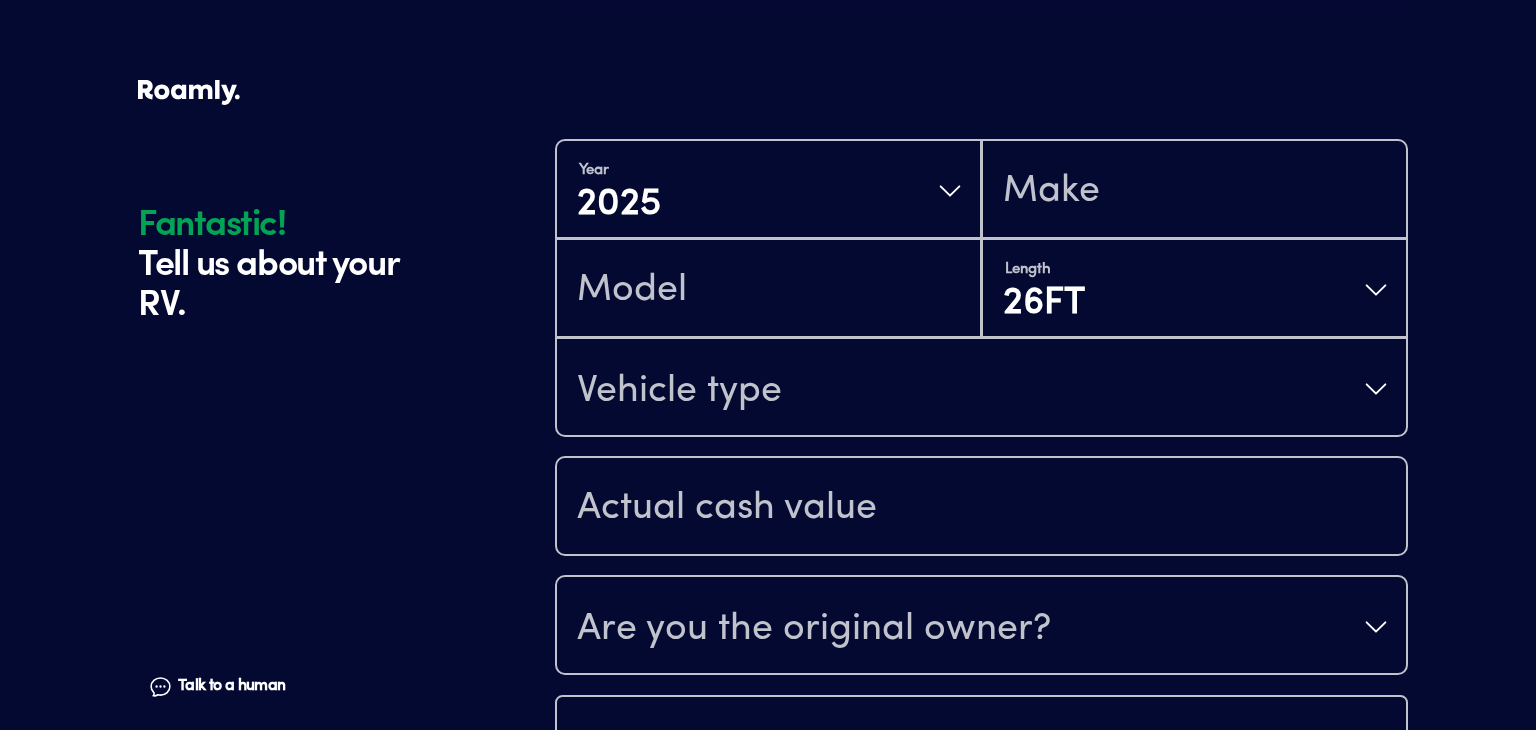 click on "Vehicle type" at bounding box center (981, 389) 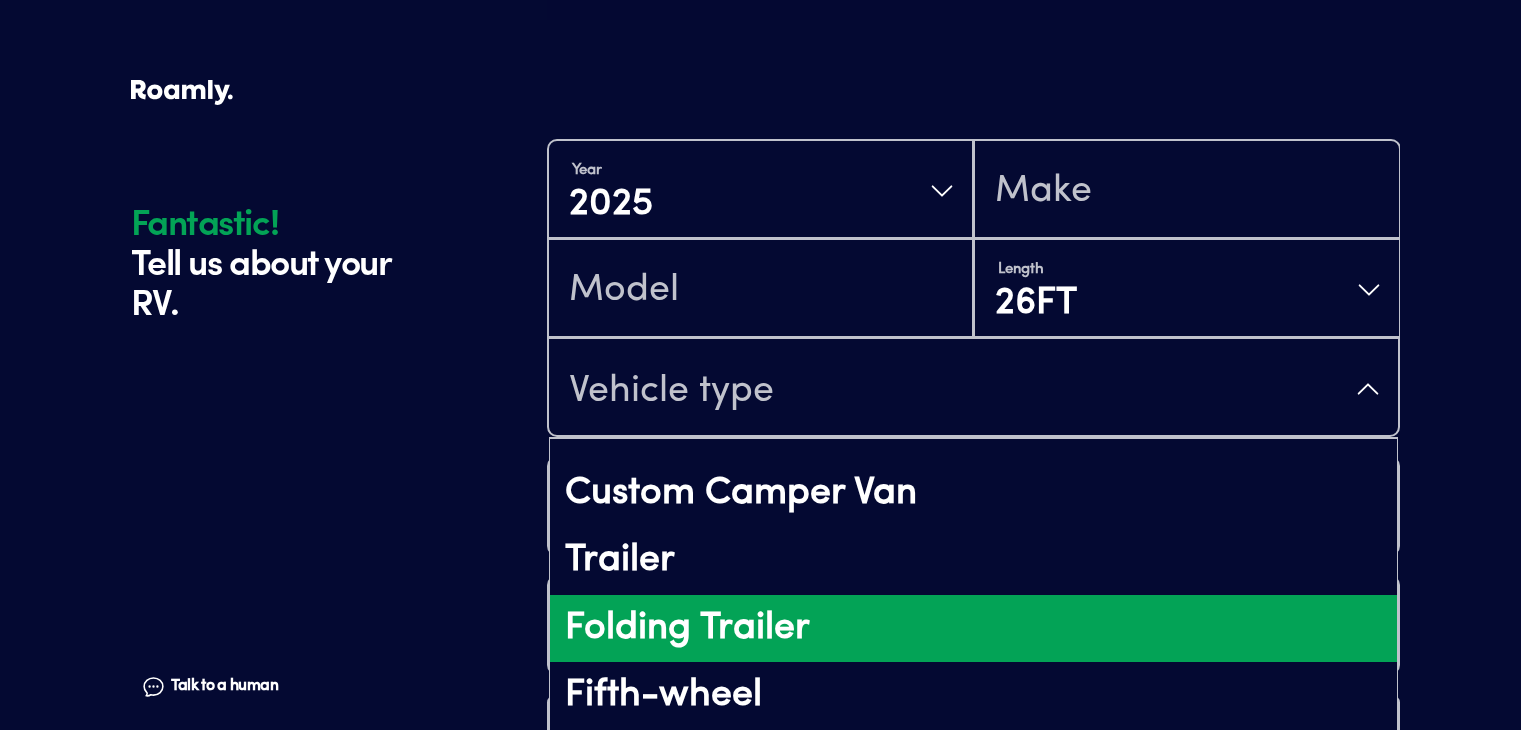 scroll, scrollTop: 148, scrollLeft: 0, axis: vertical 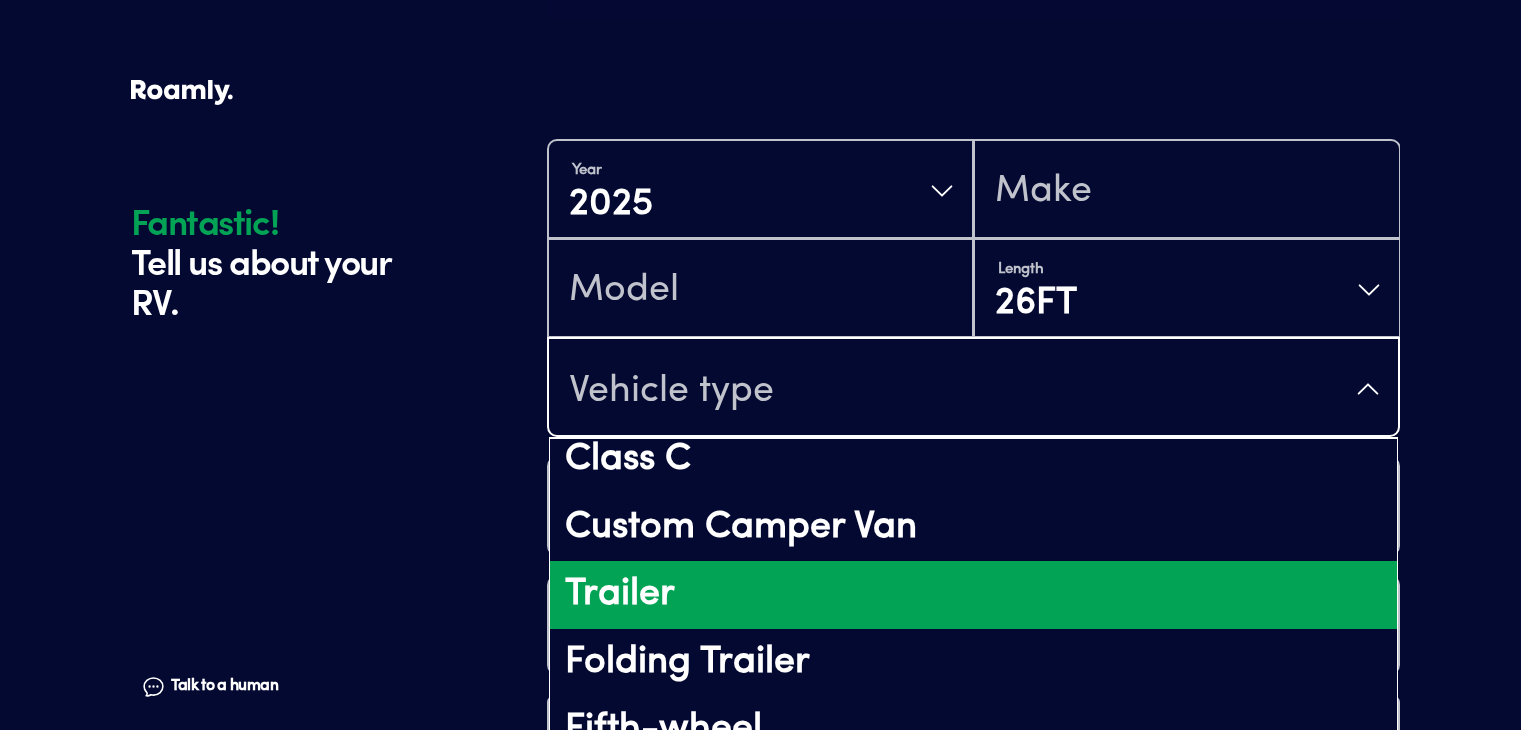 click on "Trailer" at bounding box center (973, 595) 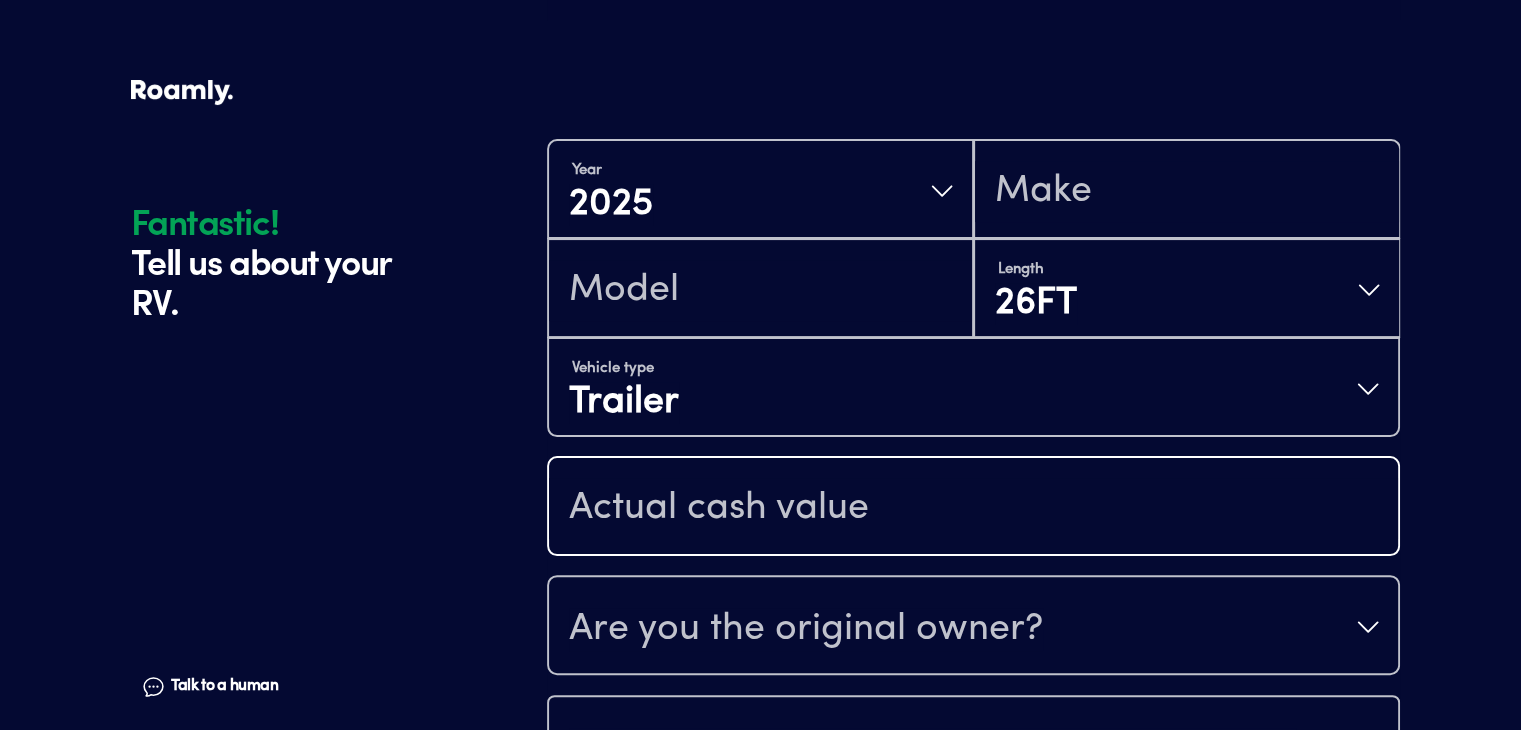 drag, startPoint x: 1272, startPoint y: 499, endPoint x: 1229, endPoint y: 500, distance: 43.011627 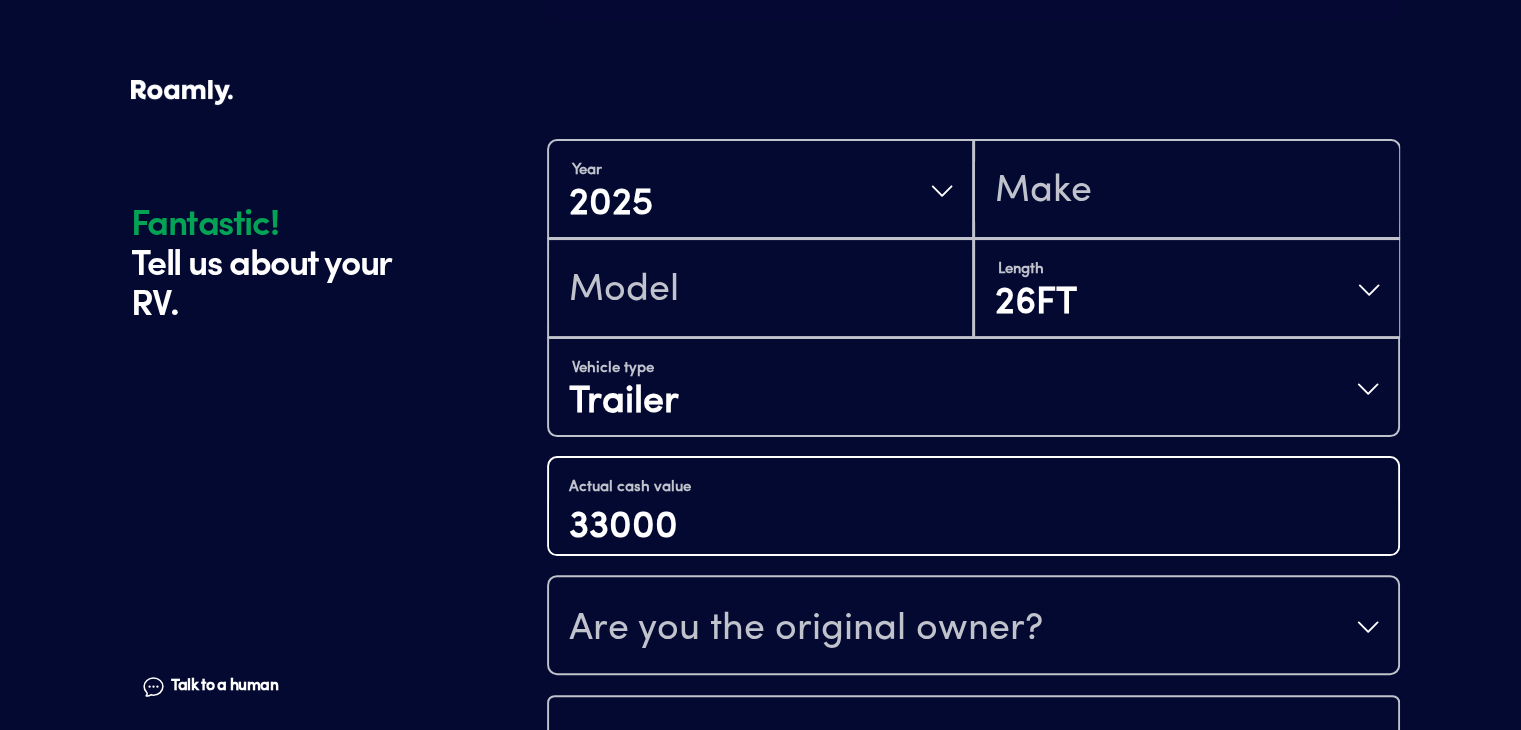 type on "33000" 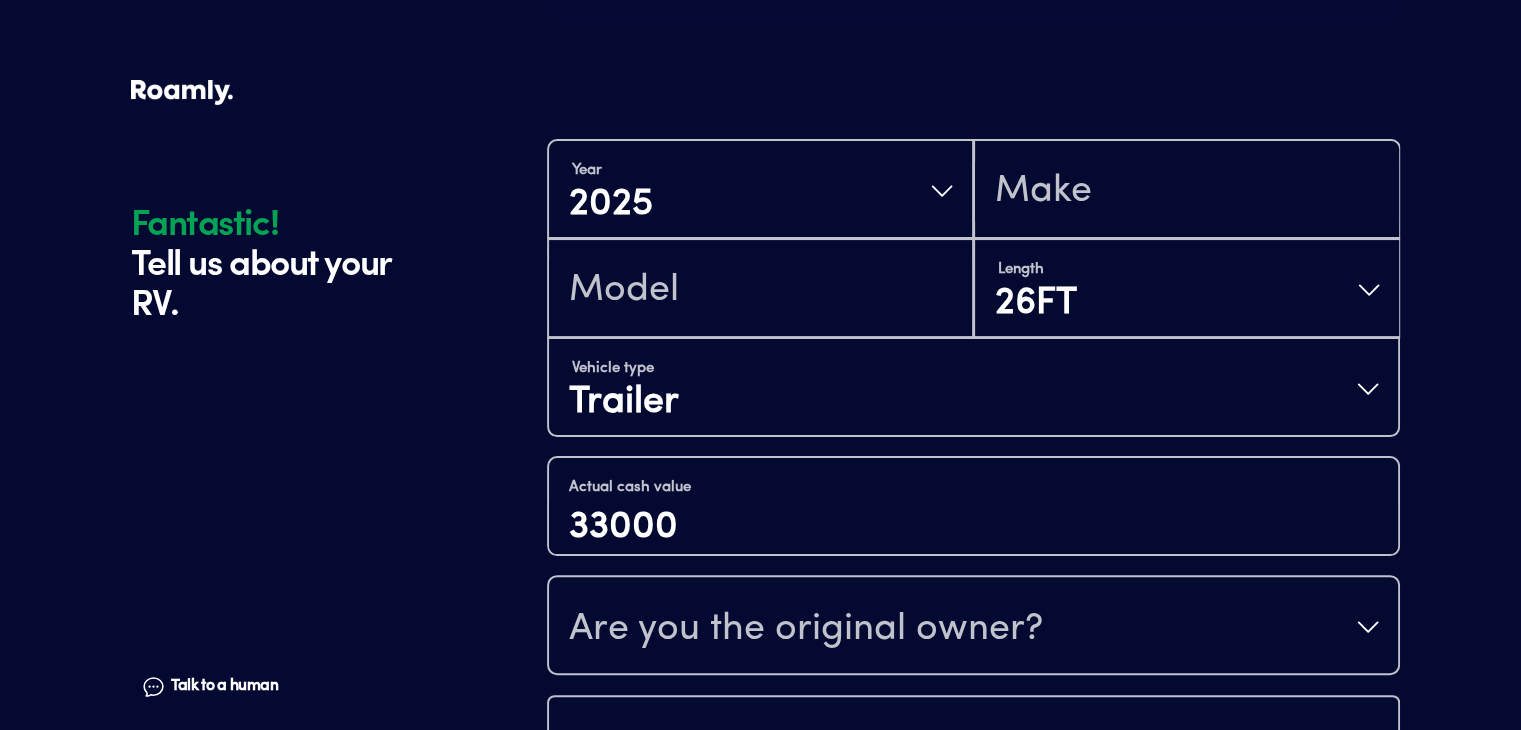click on "Are you the original owner?" at bounding box center [973, 627] 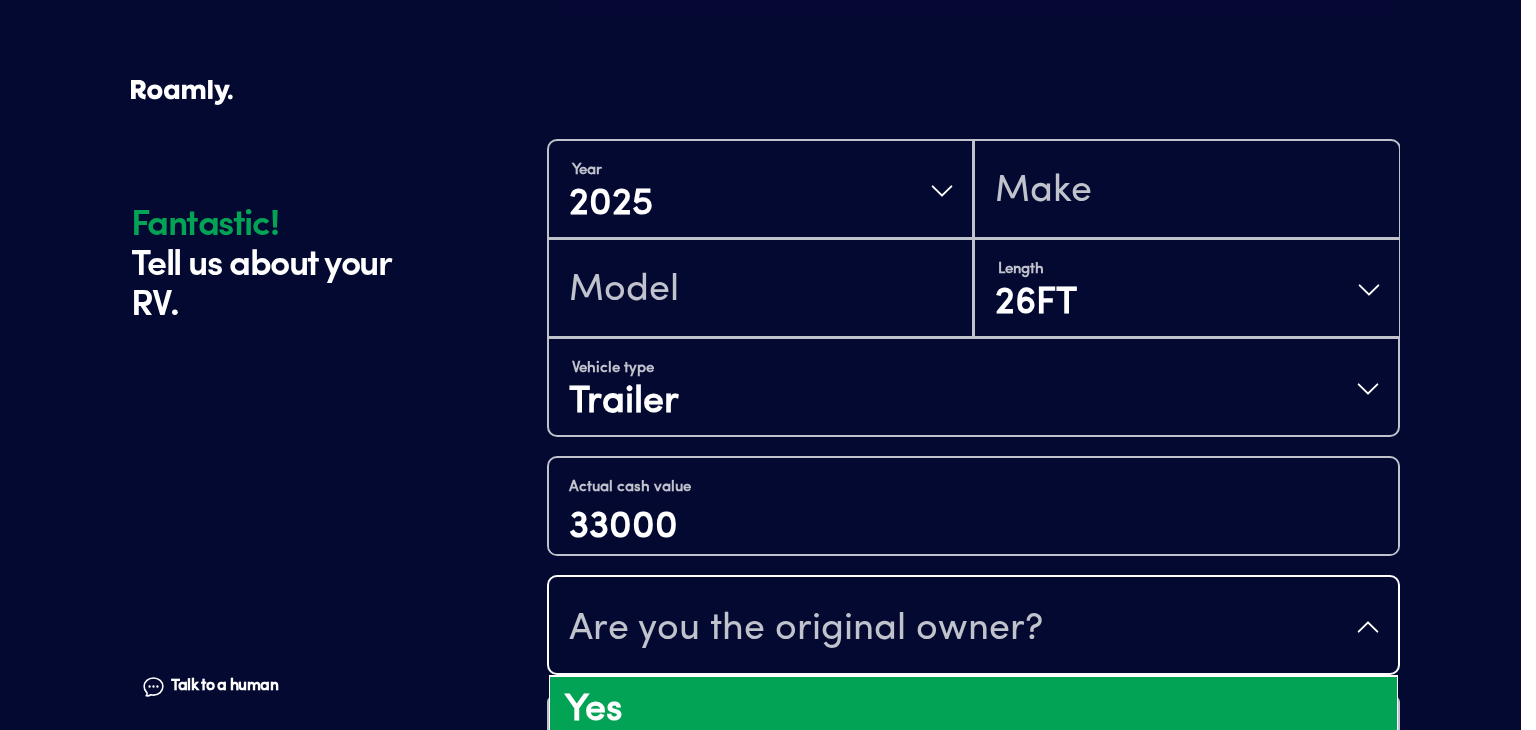 click on "Yes" at bounding box center (973, 711) 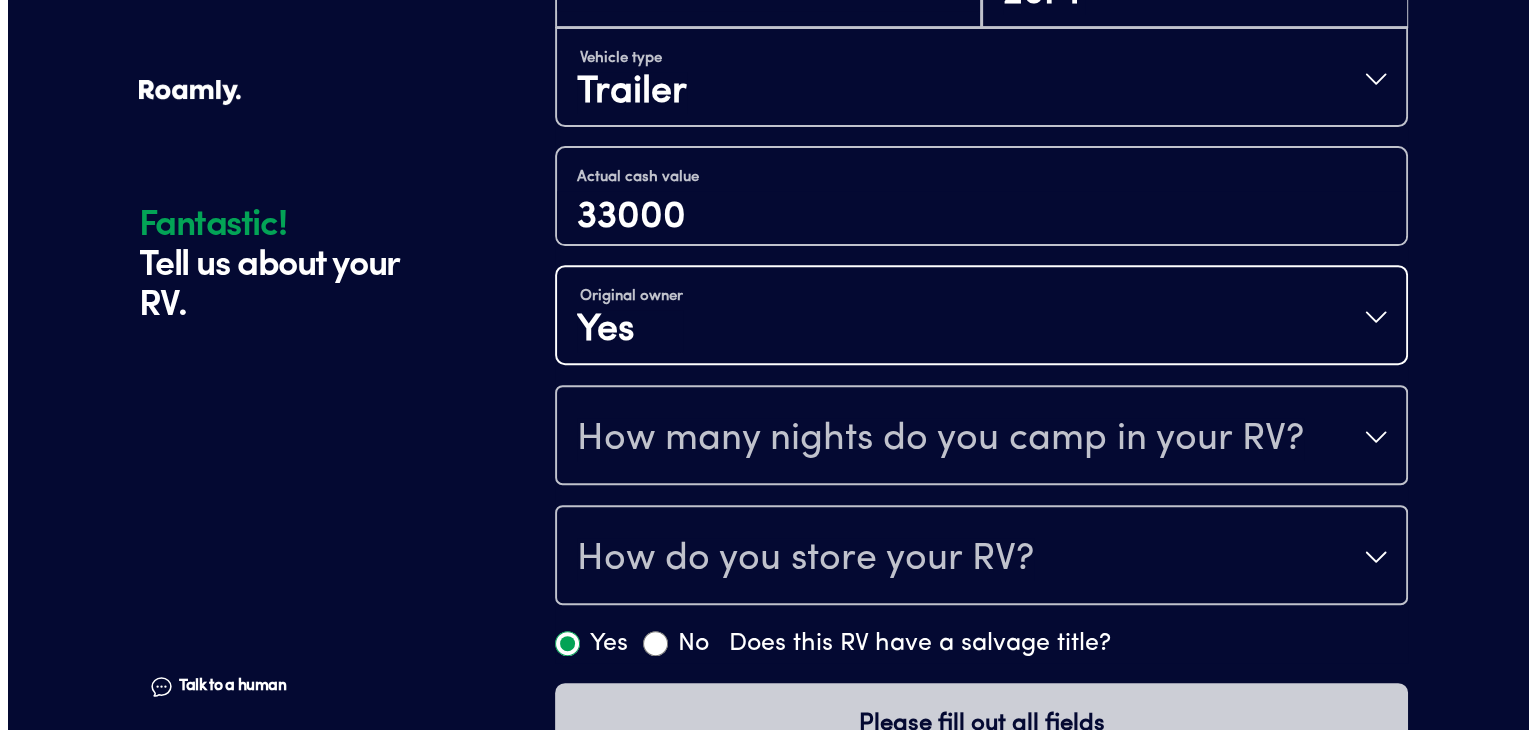 scroll, scrollTop: 704, scrollLeft: 0, axis: vertical 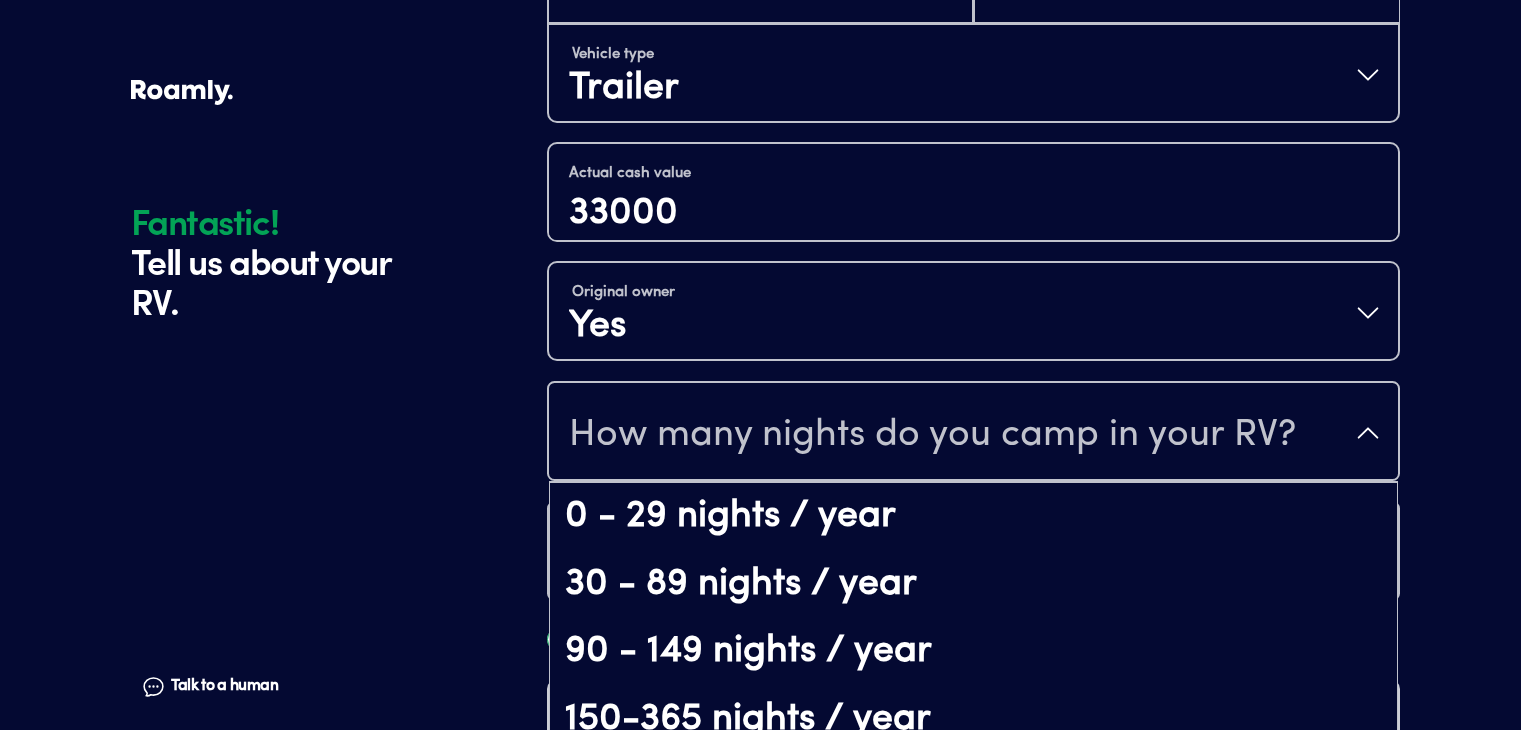click on "How many nights do you camp in your RV?" at bounding box center [973, 433] 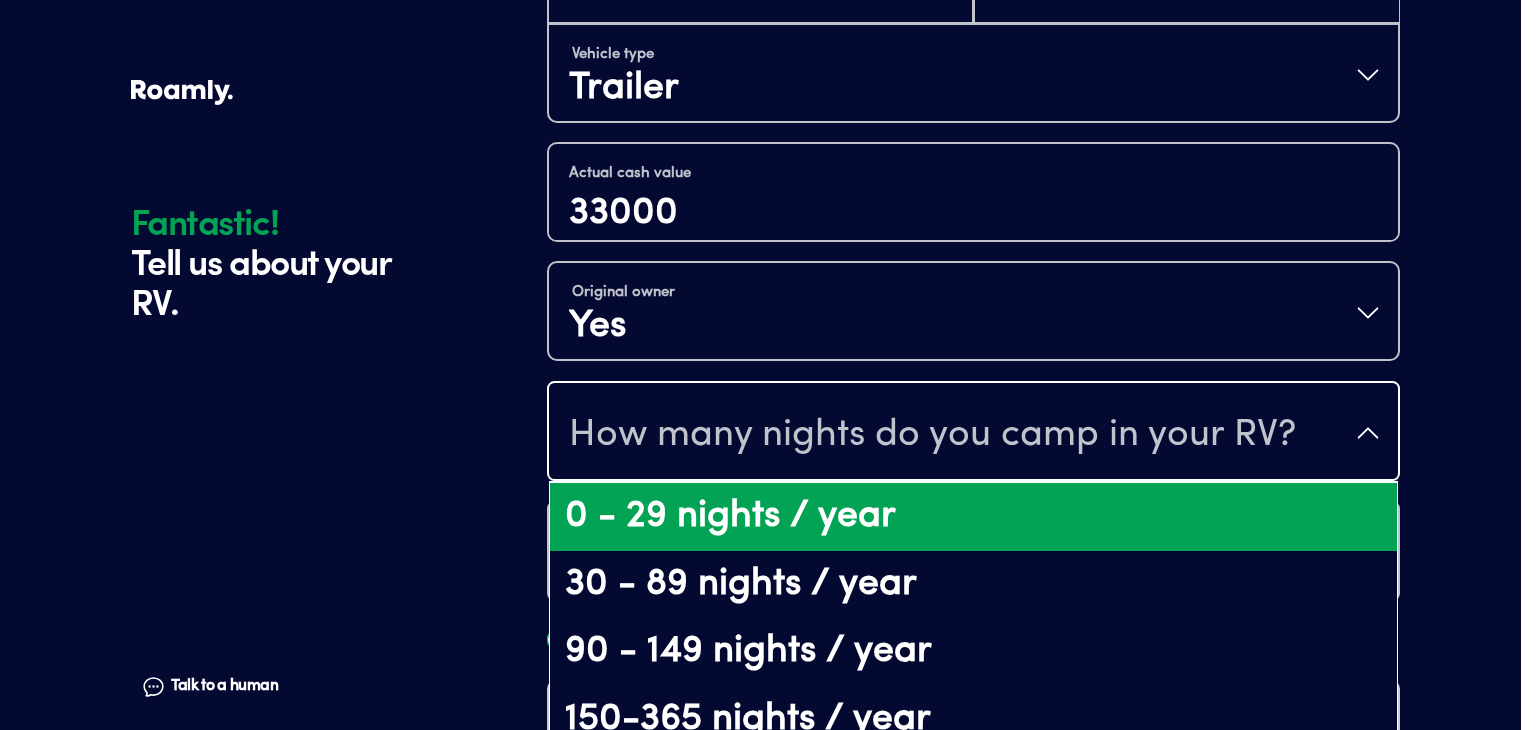 click on "0 - 29 nights / year" at bounding box center (973, 517) 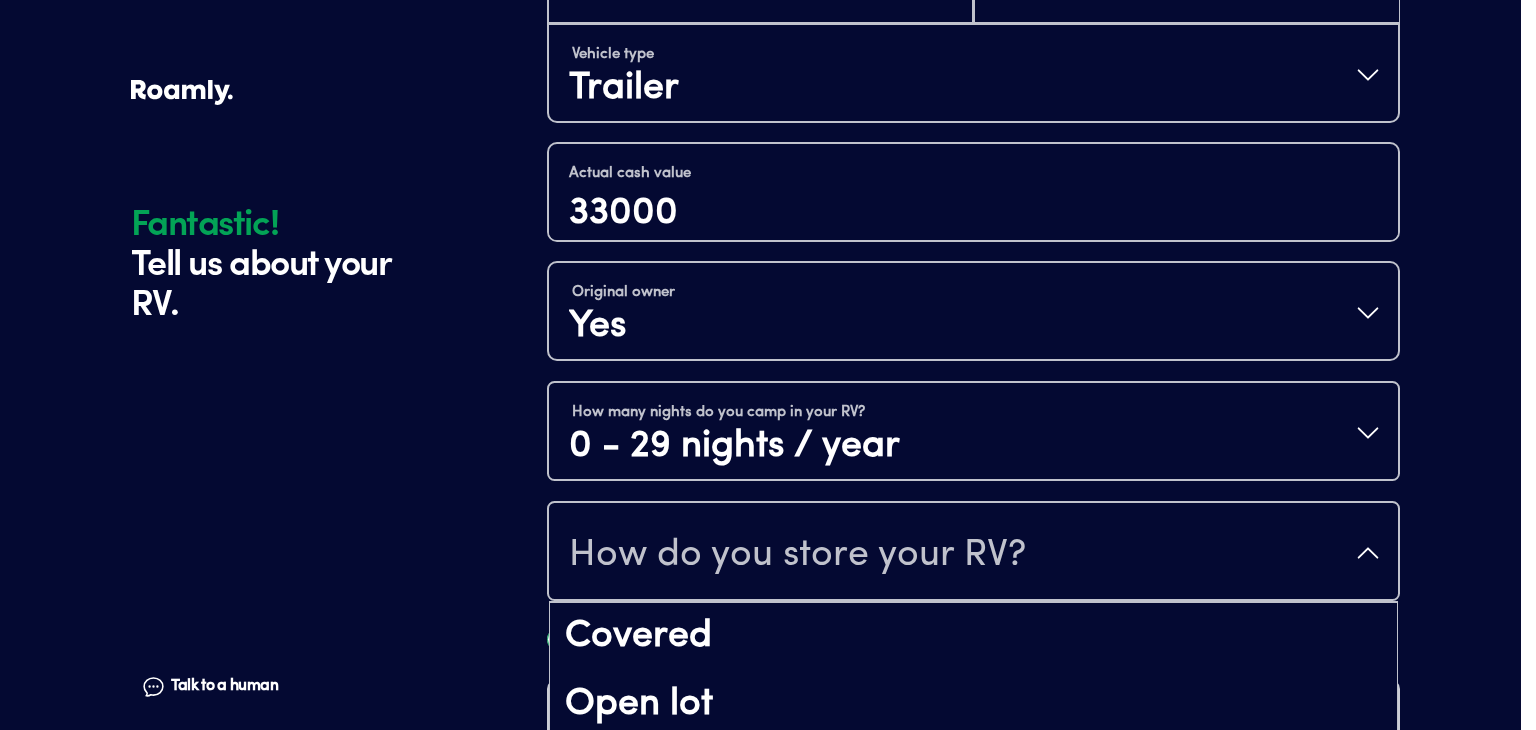 click on "How do you store your RV?" at bounding box center [973, 553] 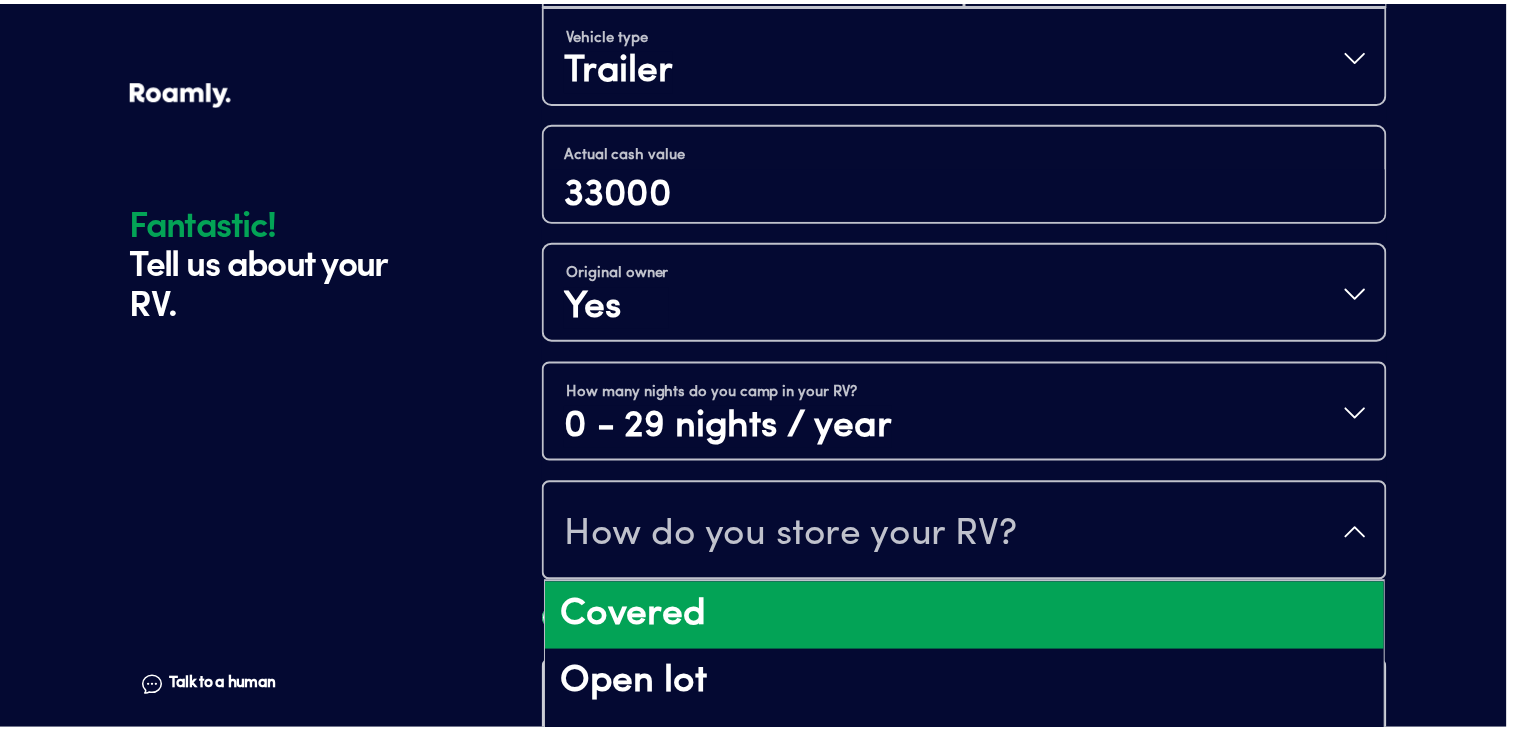 scroll, scrollTop: 24, scrollLeft: 0, axis: vertical 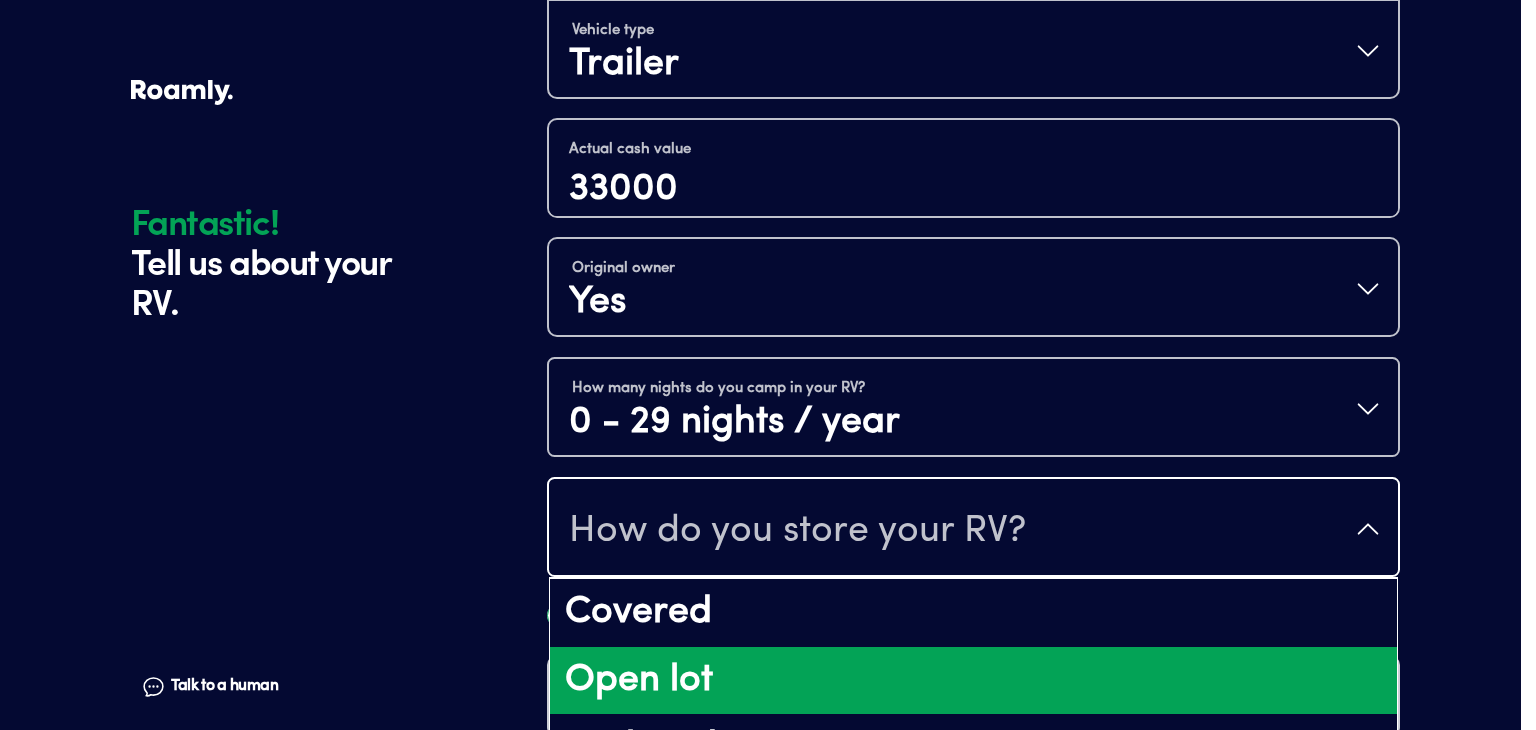 click on "Open lot" at bounding box center [973, 681] 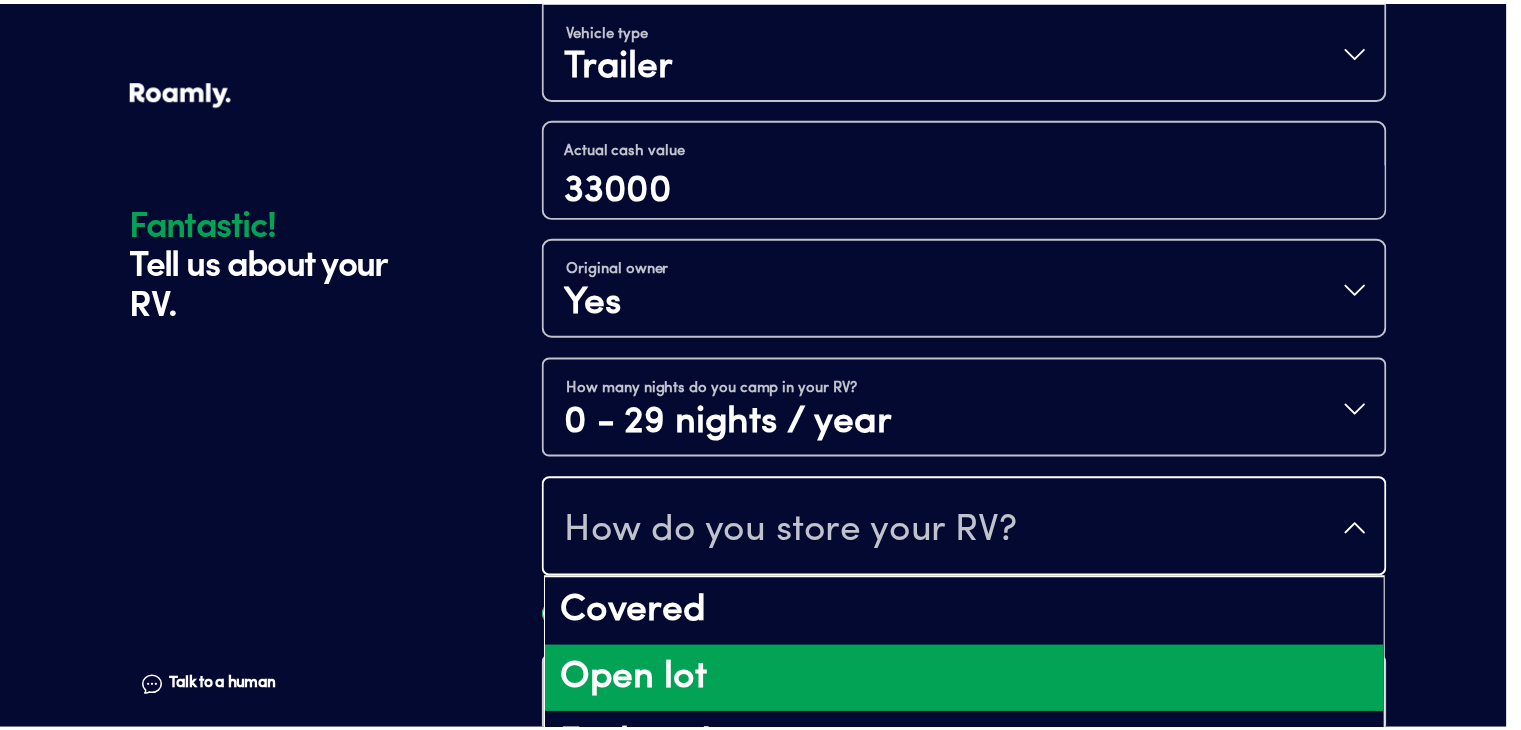 scroll, scrollTop: 0, scrollLeft: 0, axis: both 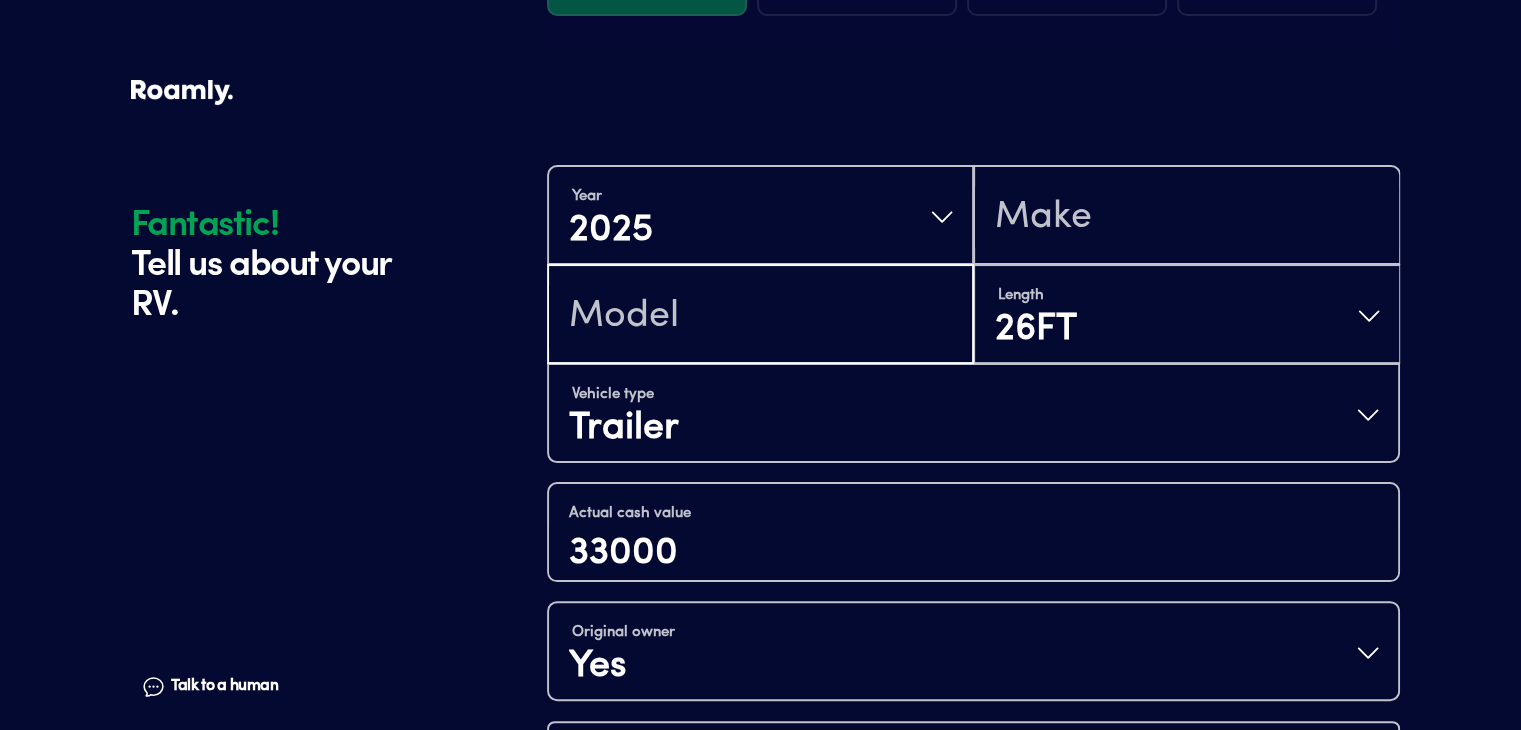 click at bounding box center (760, 316) 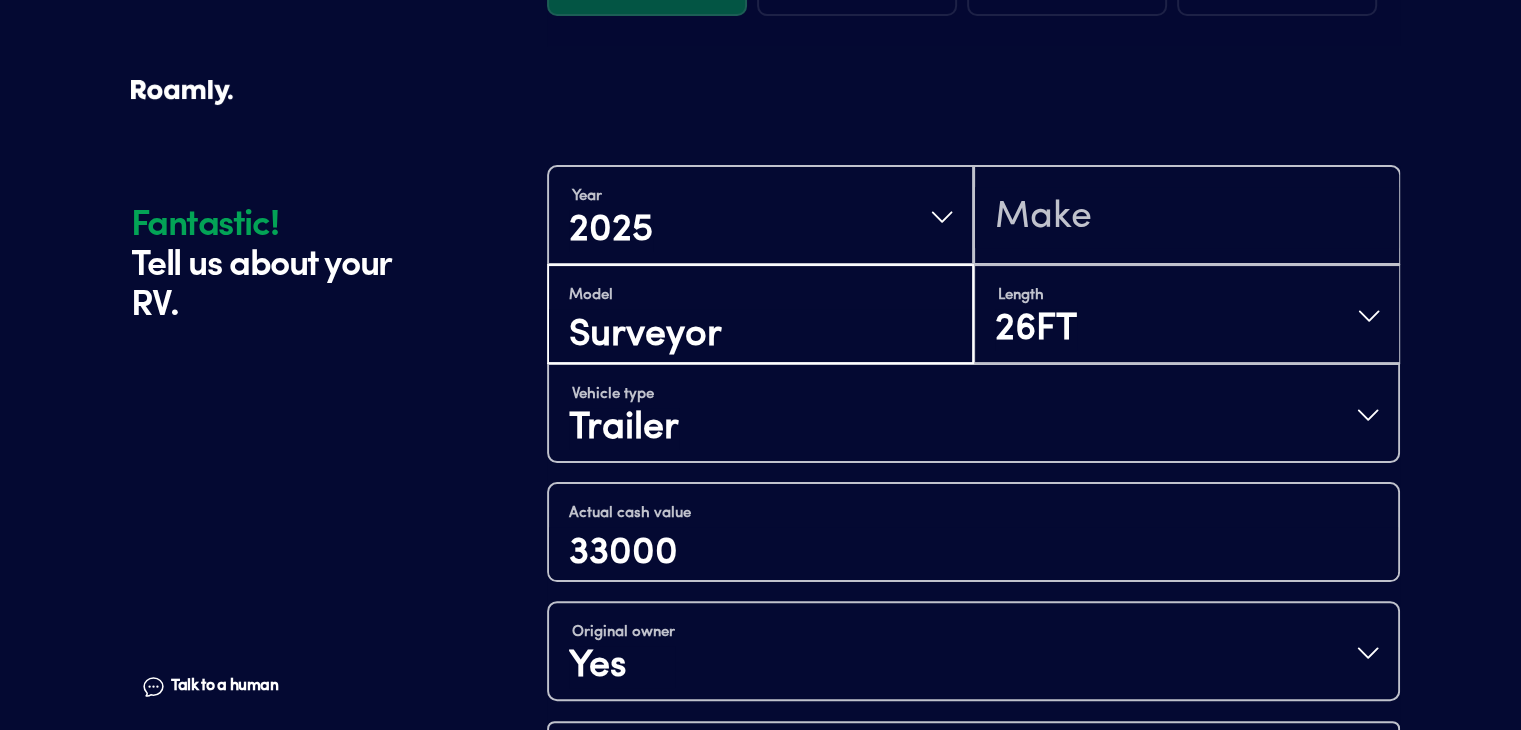 type on "Surveyor" 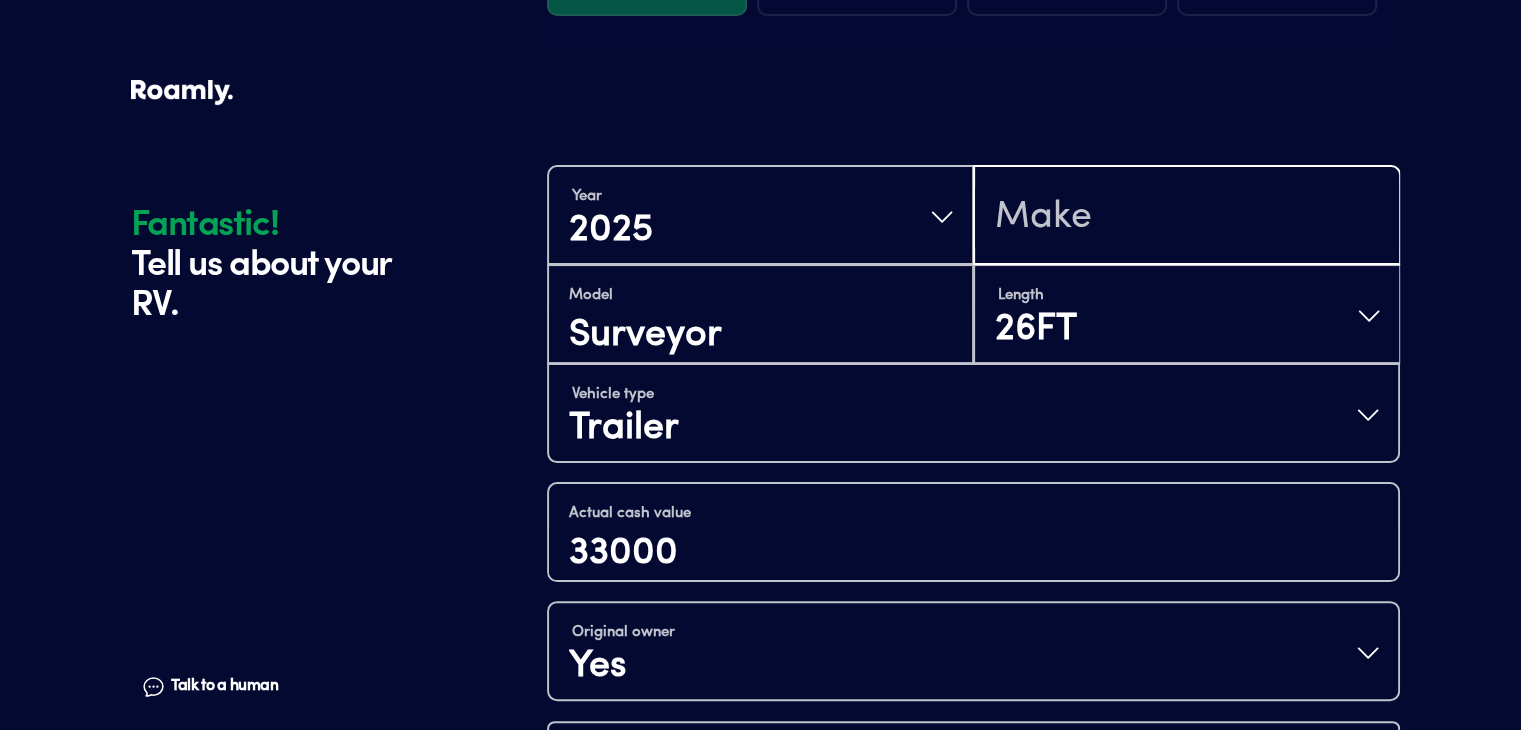 click at bounding box center (1186, 217) 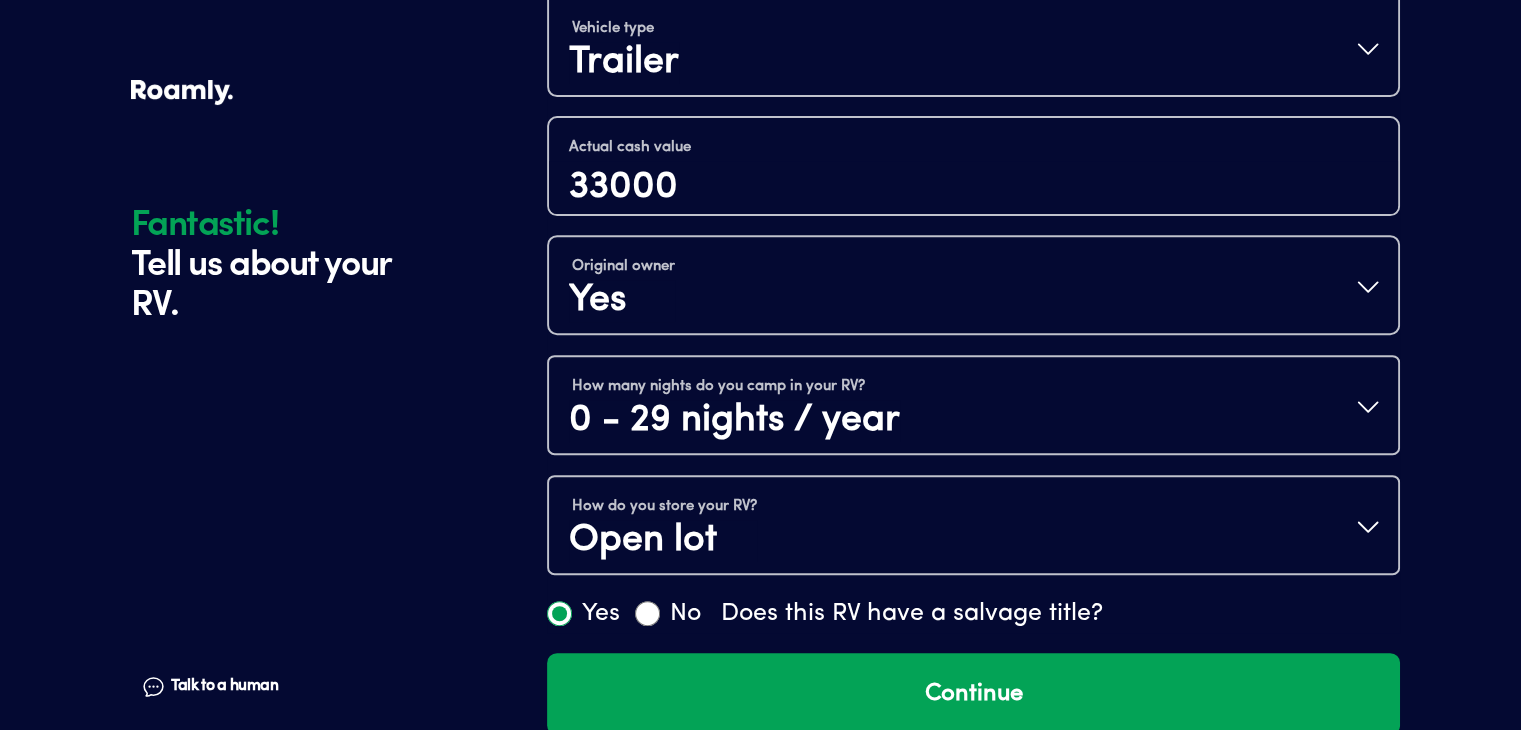 scroll, scrollTop: 764, scrollLeft: 0, axis: vertical 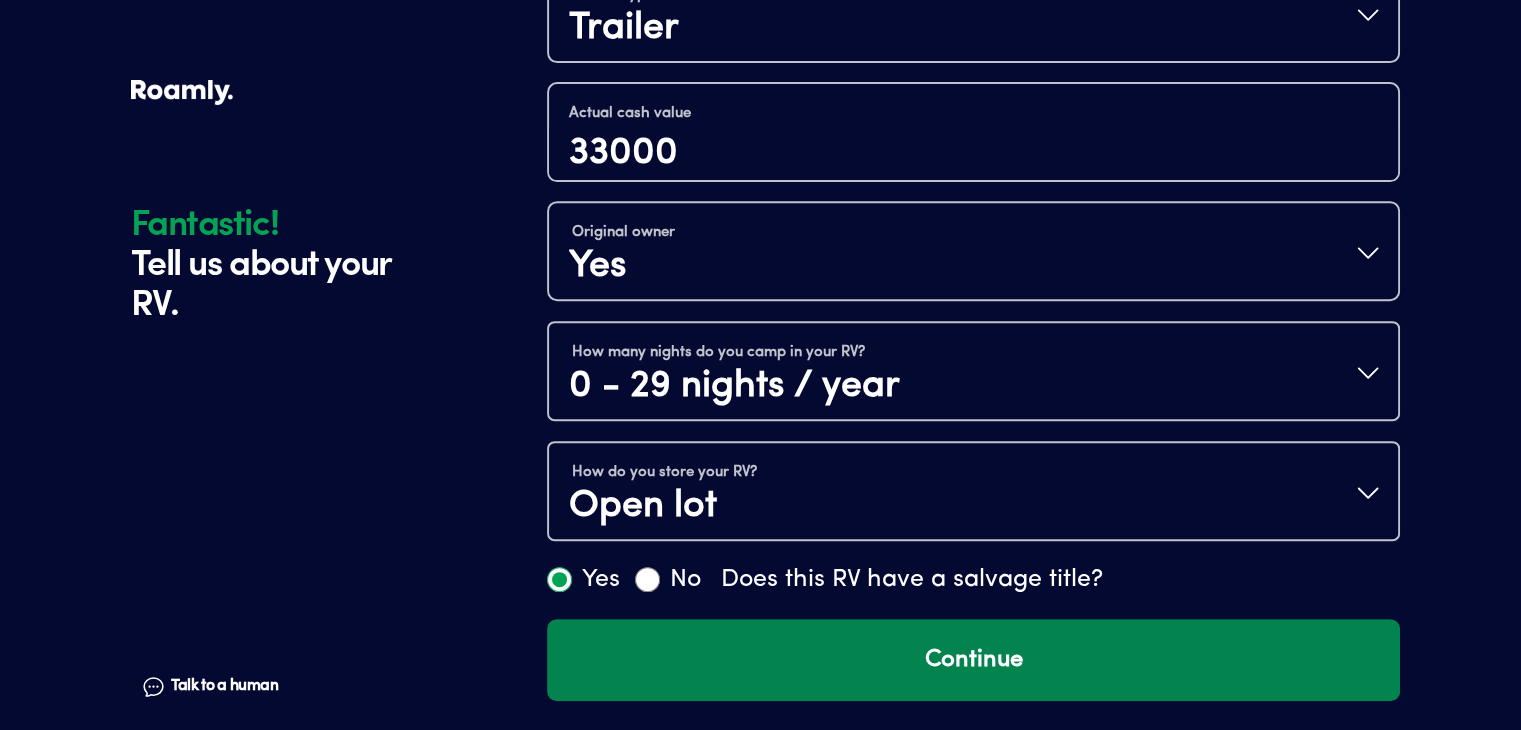 type on "Forest River" 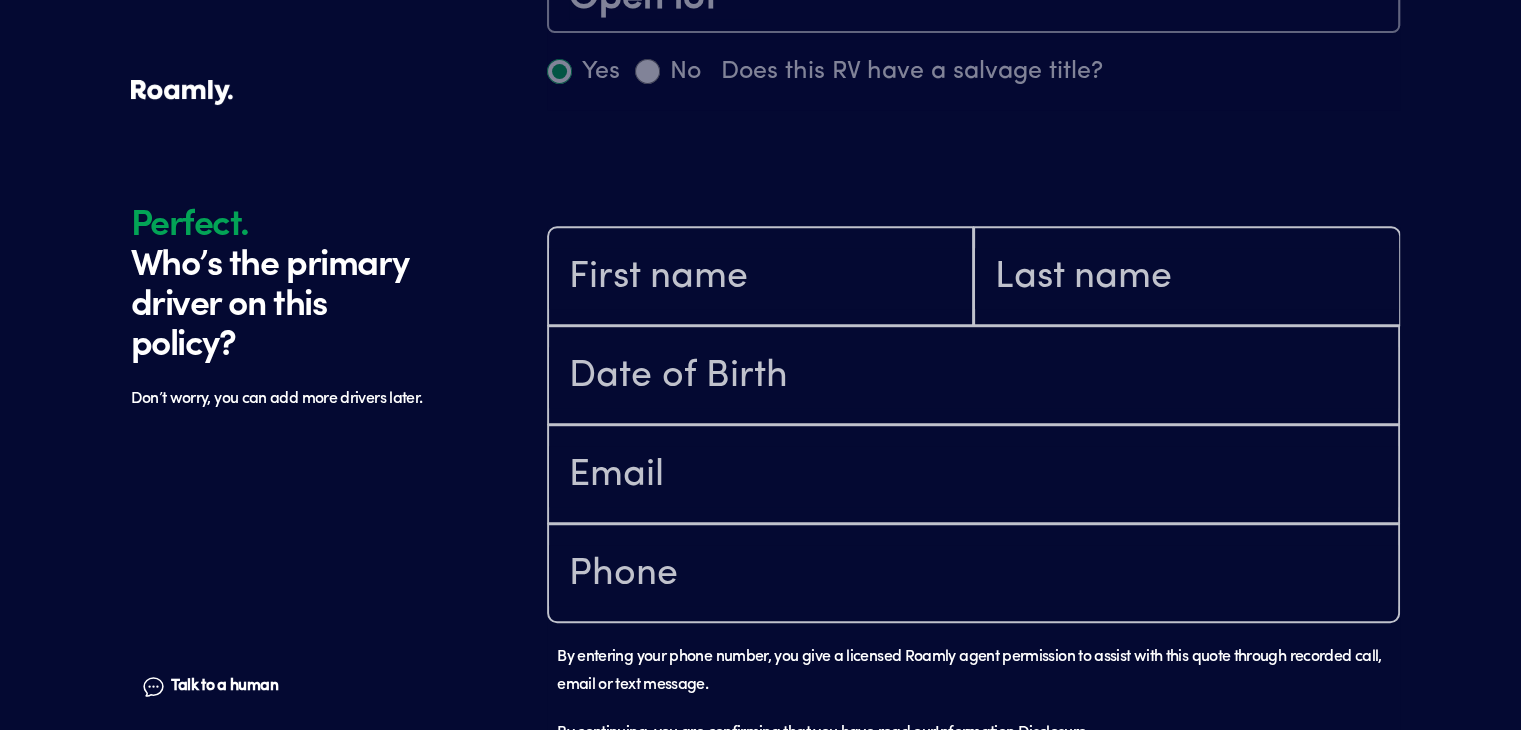 scroll, scrollTop: 1402, scrollLeft: 0, axis: vertical 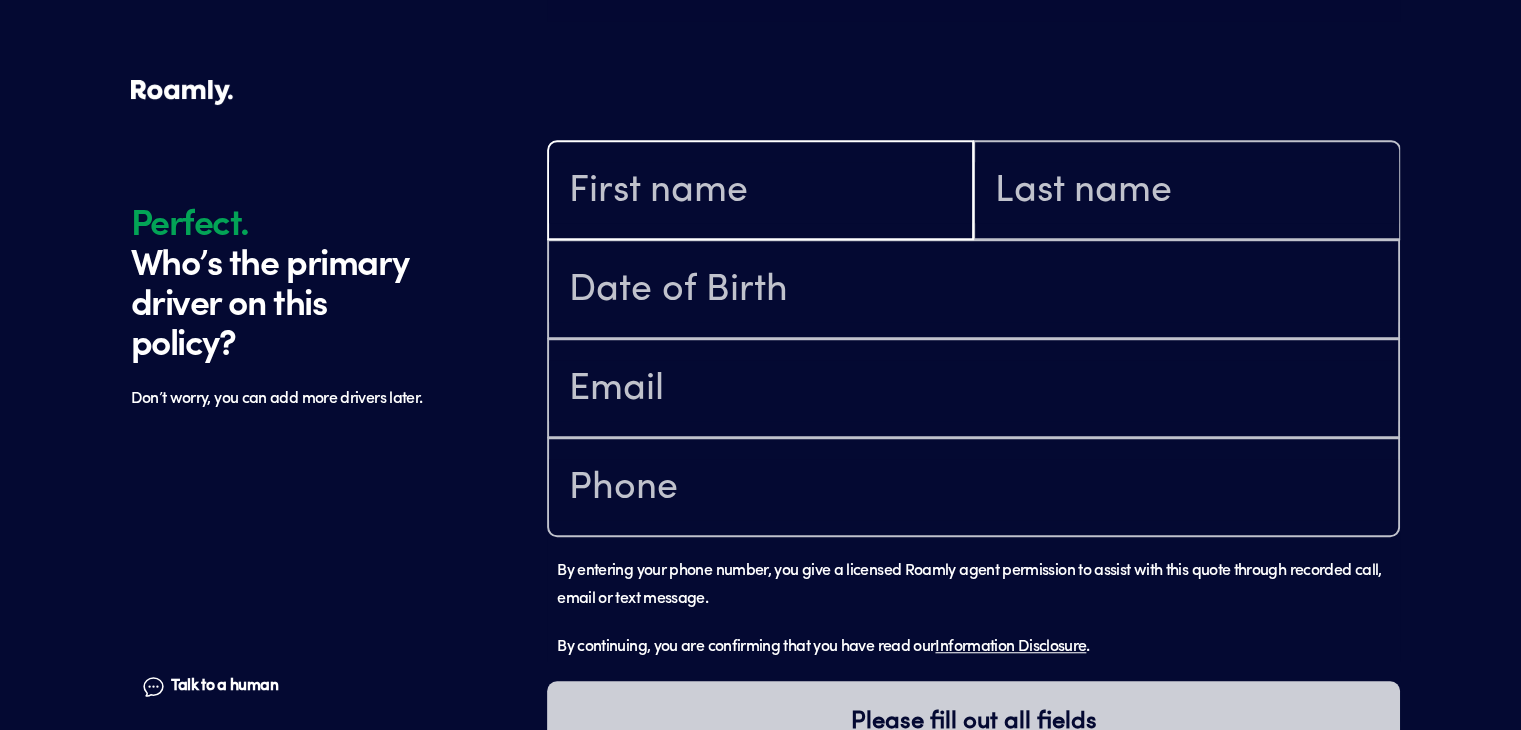 click at bounding box center (760, 192) 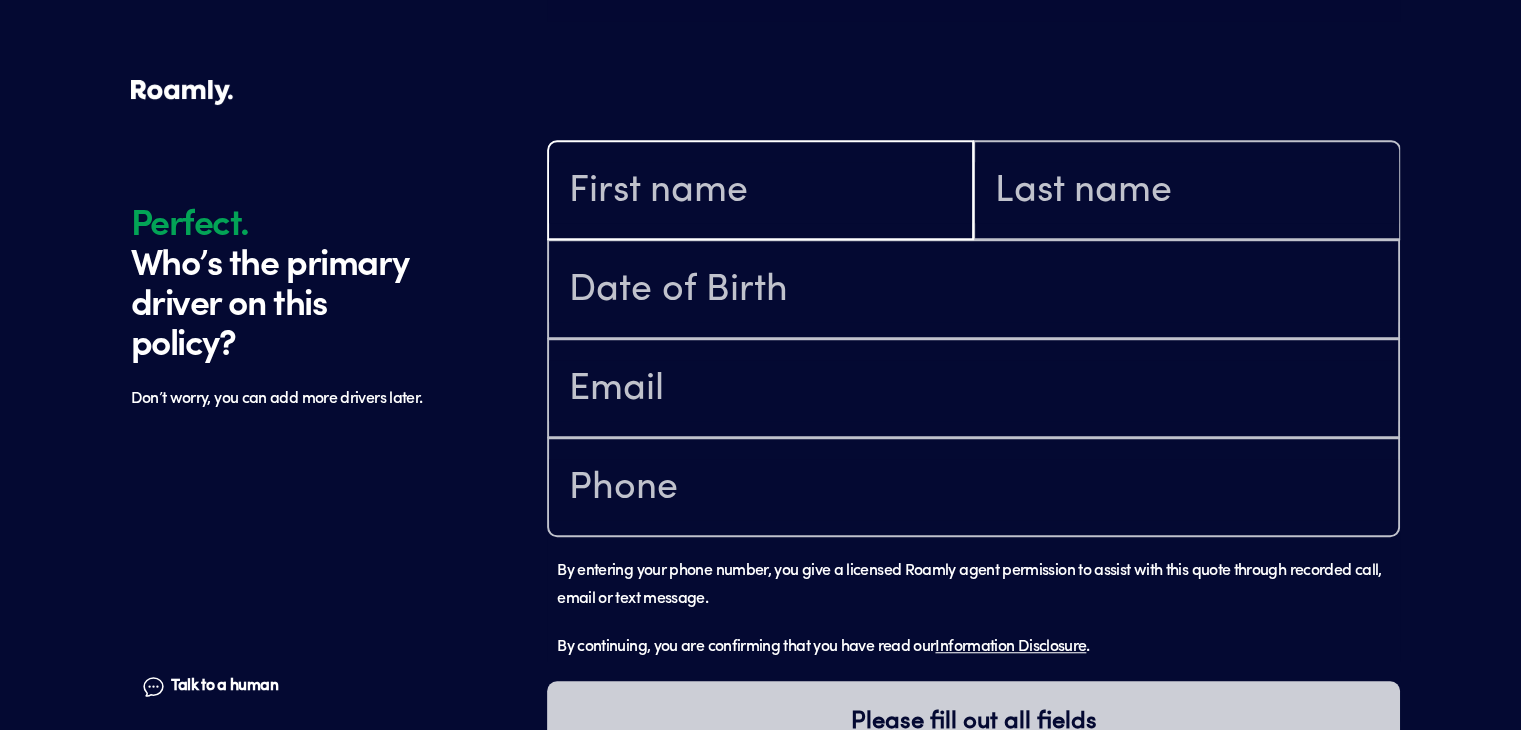 type on "[PERSON_NAME]" 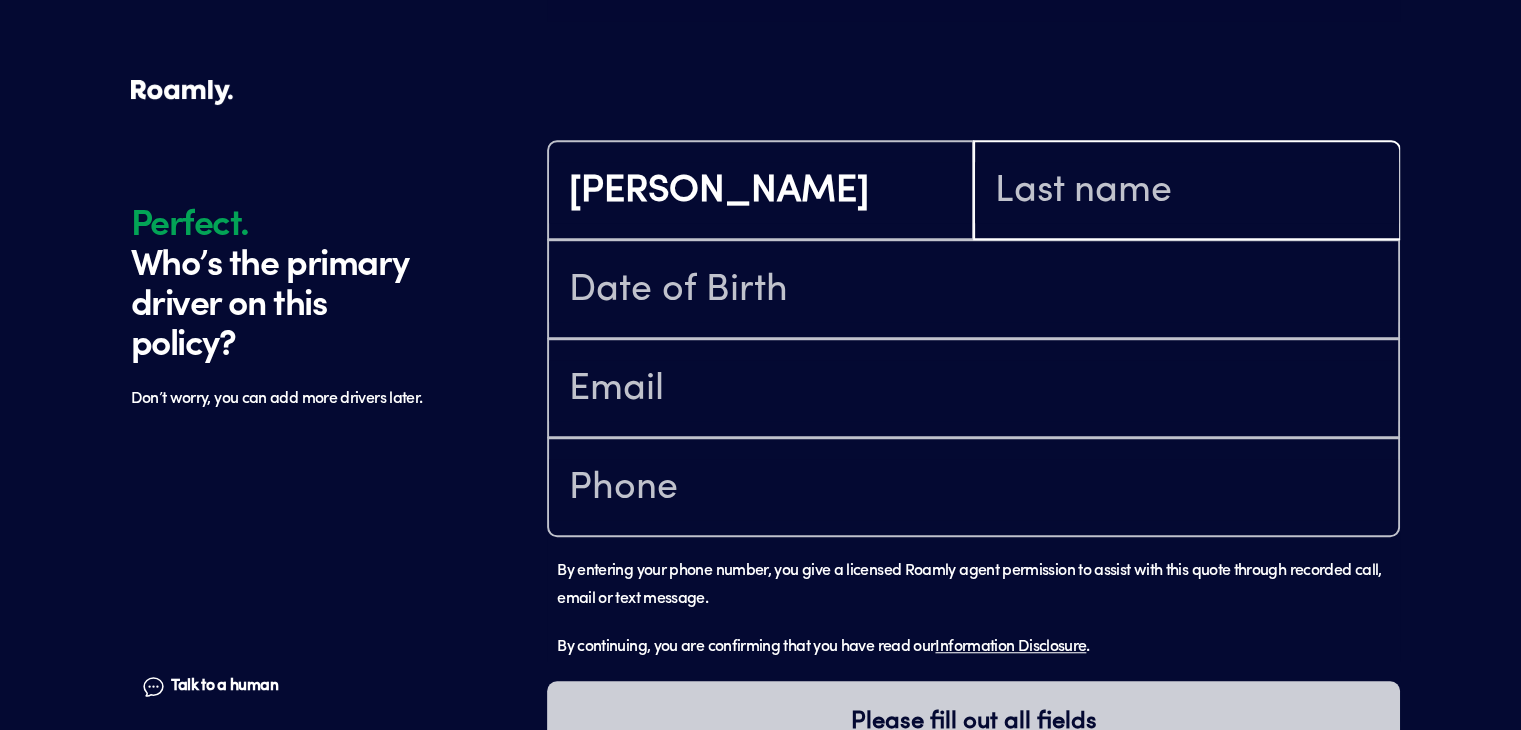 type on "RHOOD" 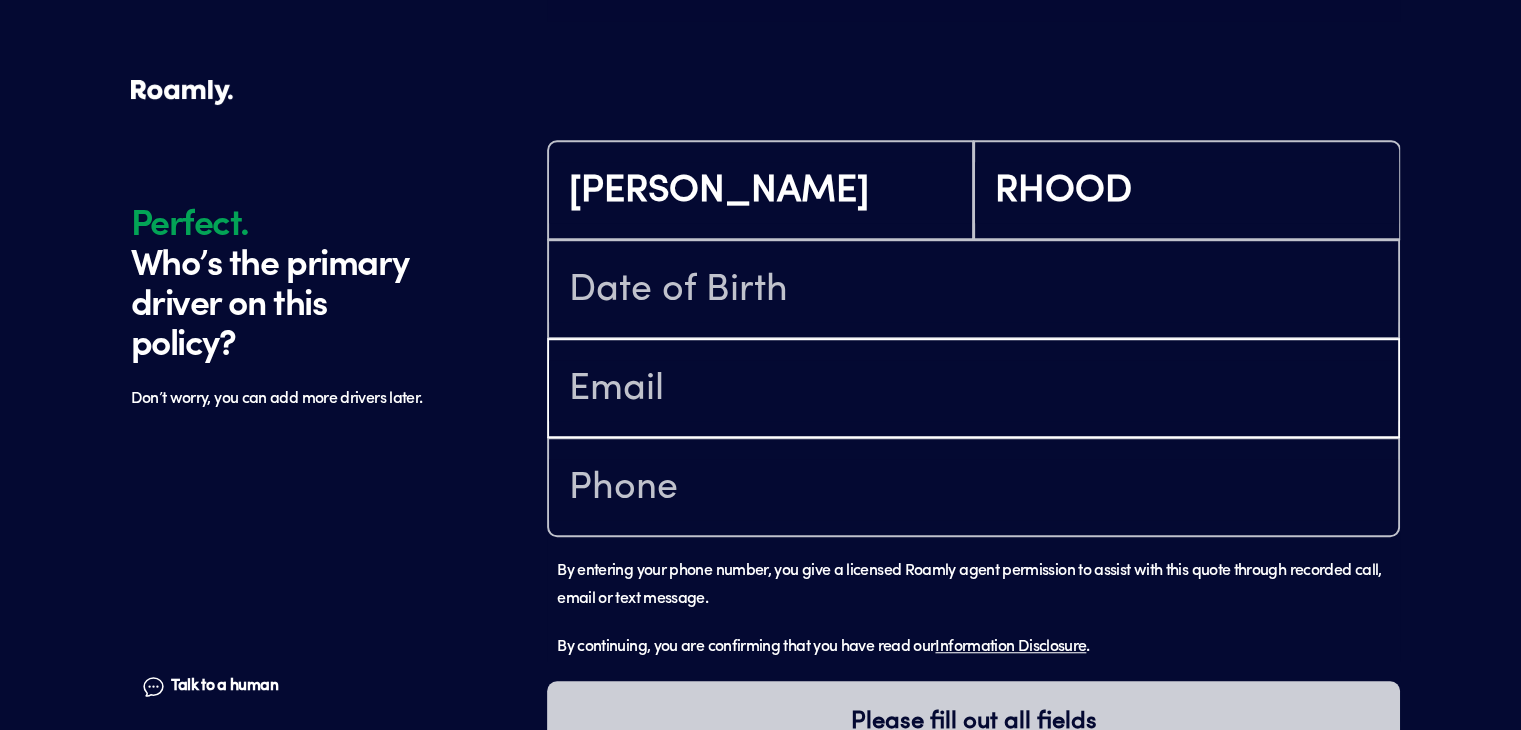 type on "[EMAIL_ADDRESS][DOMAIN_NAME]" 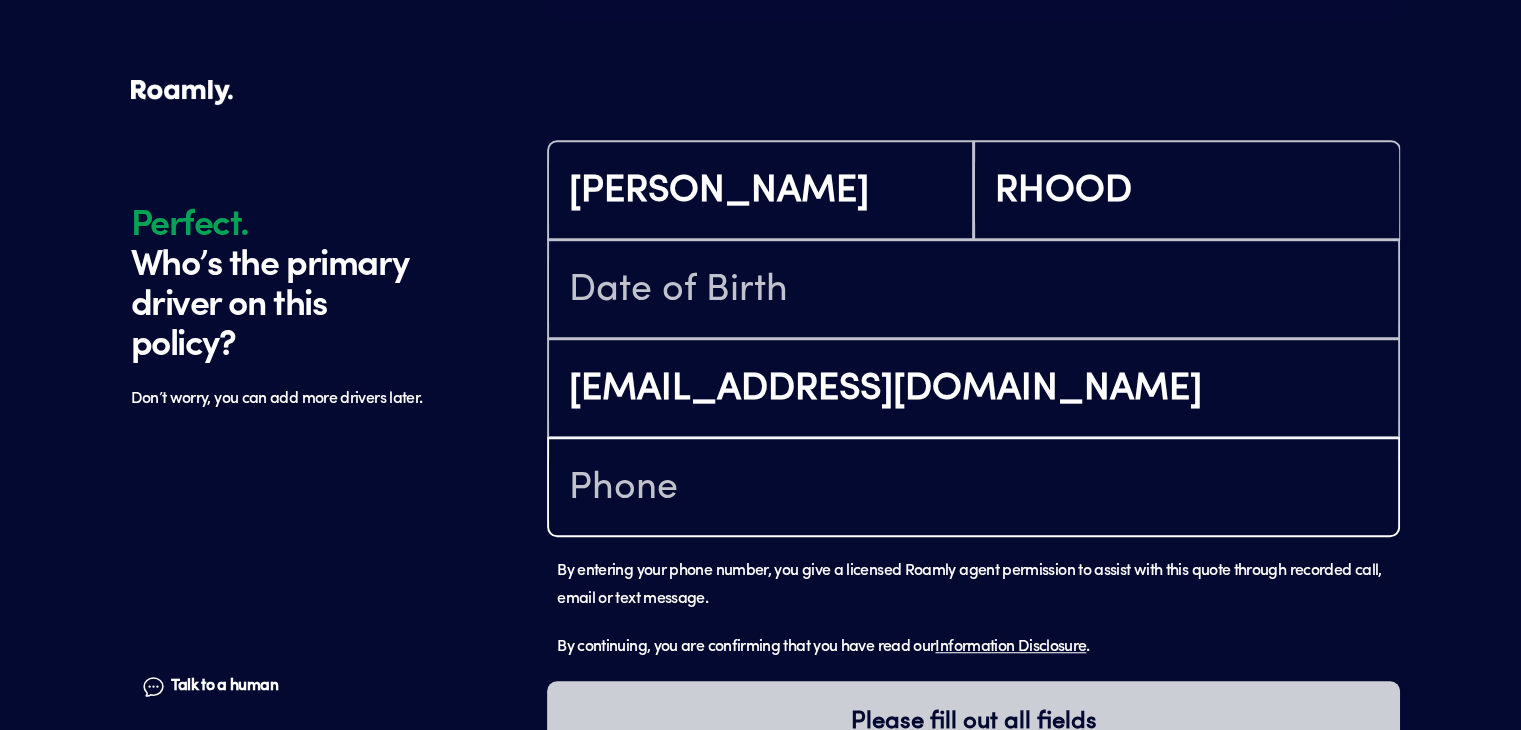 type on "[PHONE_NUMBER]" 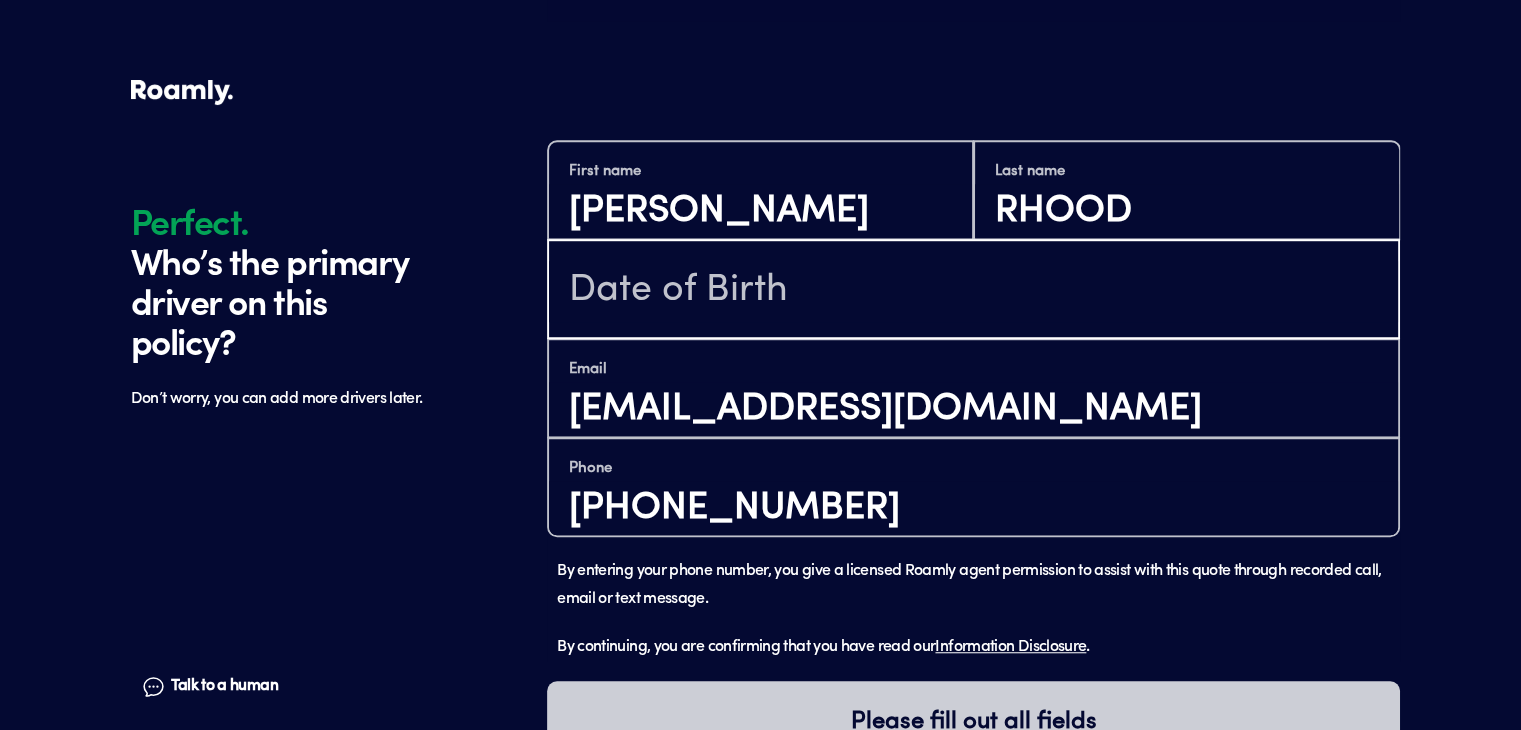 click at bounding box center (973, 291) 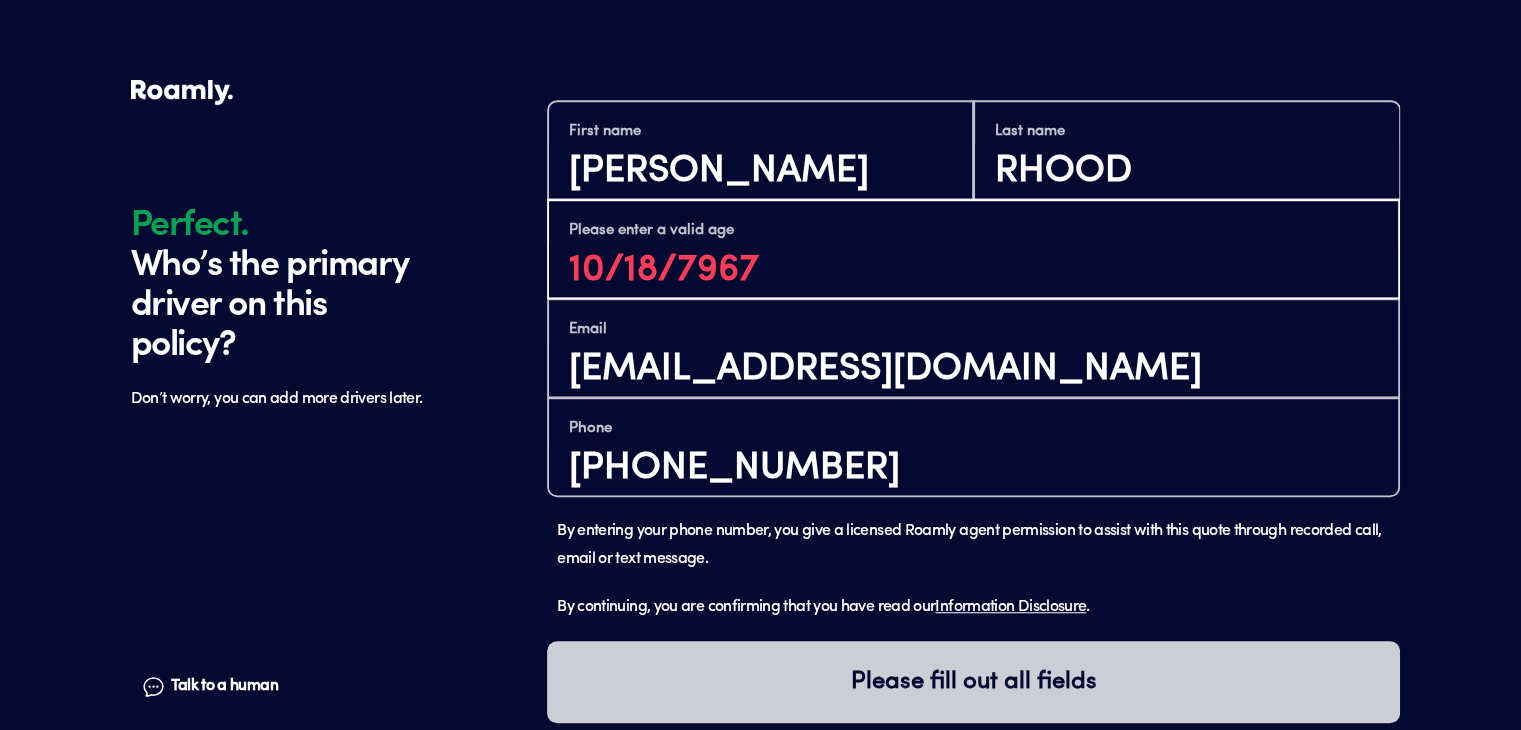scroll, scrollTop: 1464, scrollLeft: 0, axis: vertical 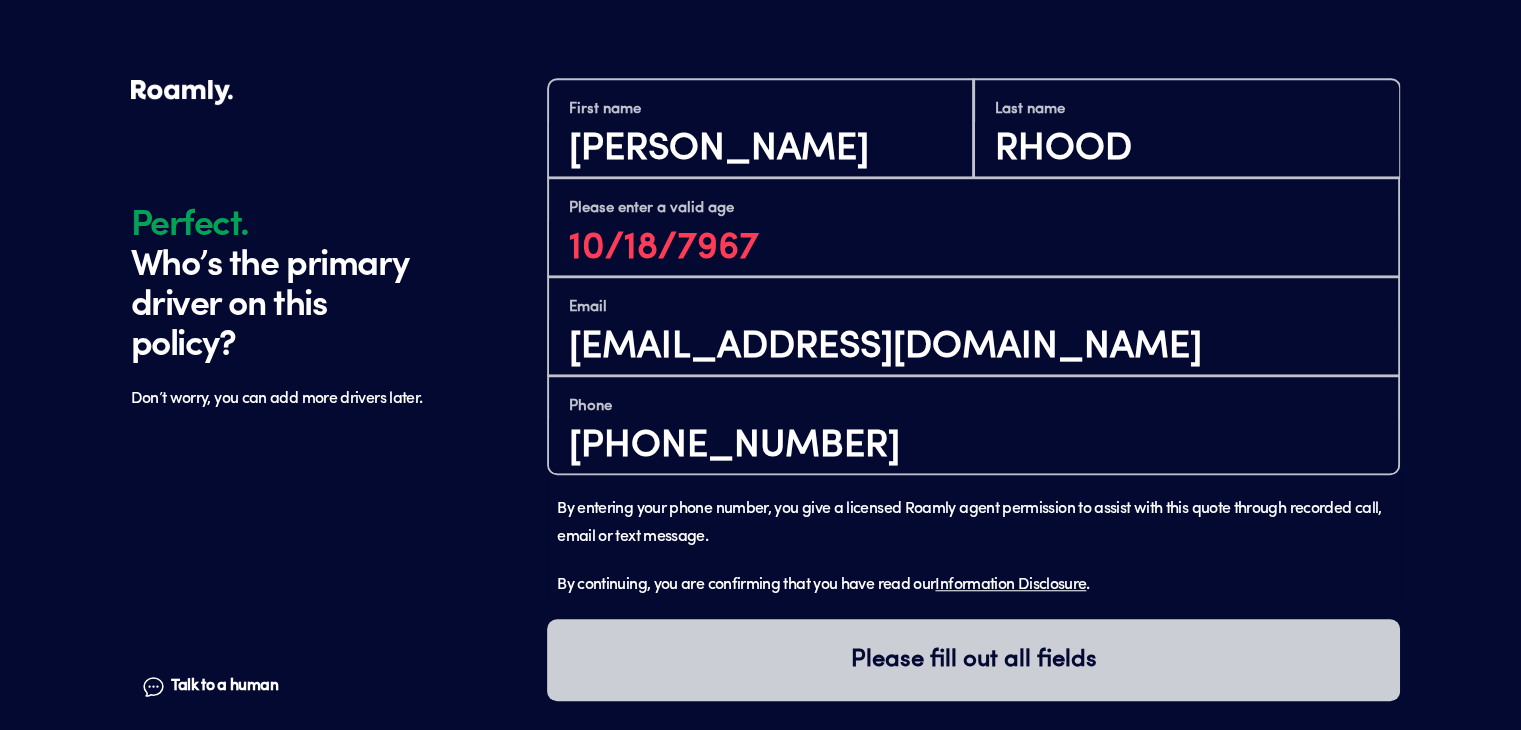 click at bounding box center [268, 534] 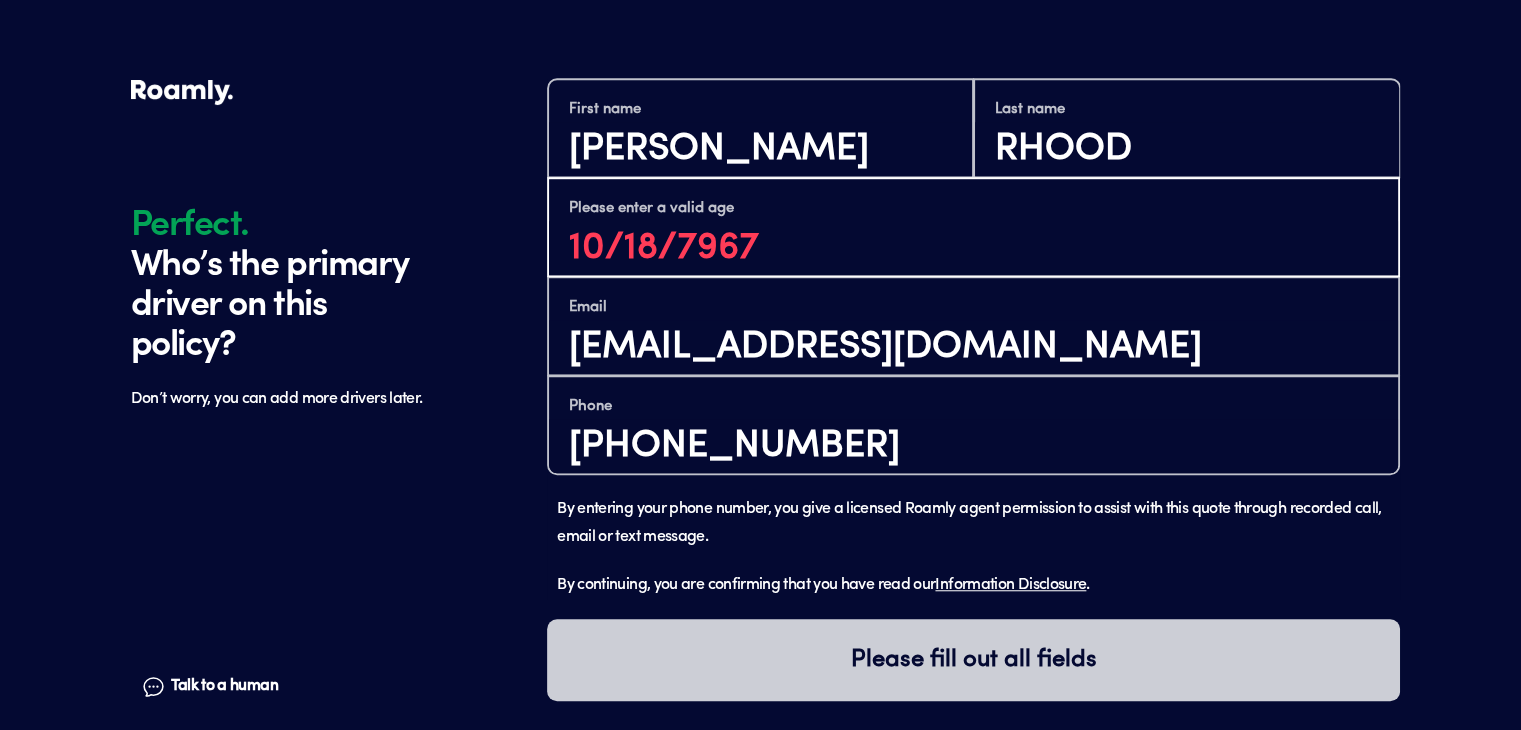 click on "10/18/7967" at bounding box center [973, 248] 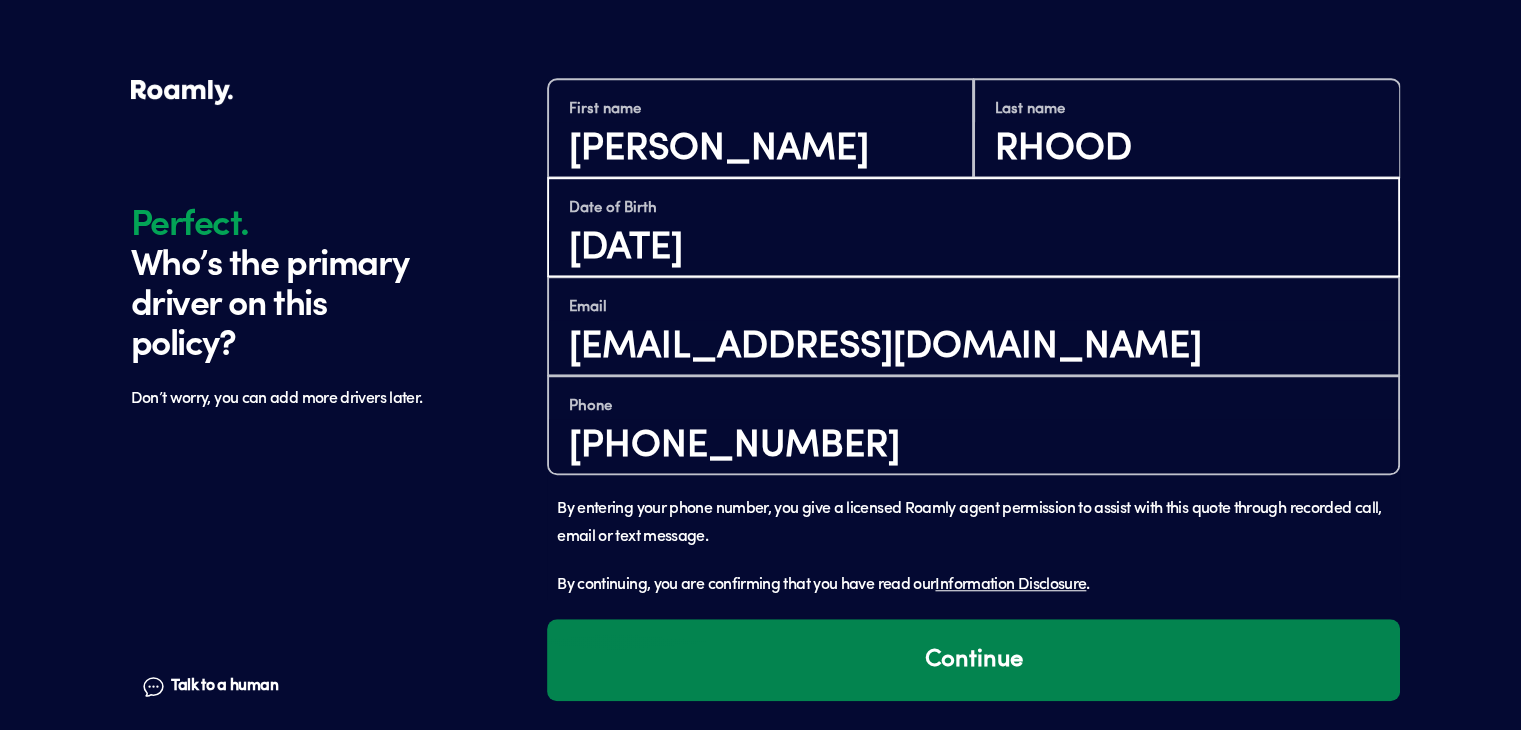 type on "[DATE]" 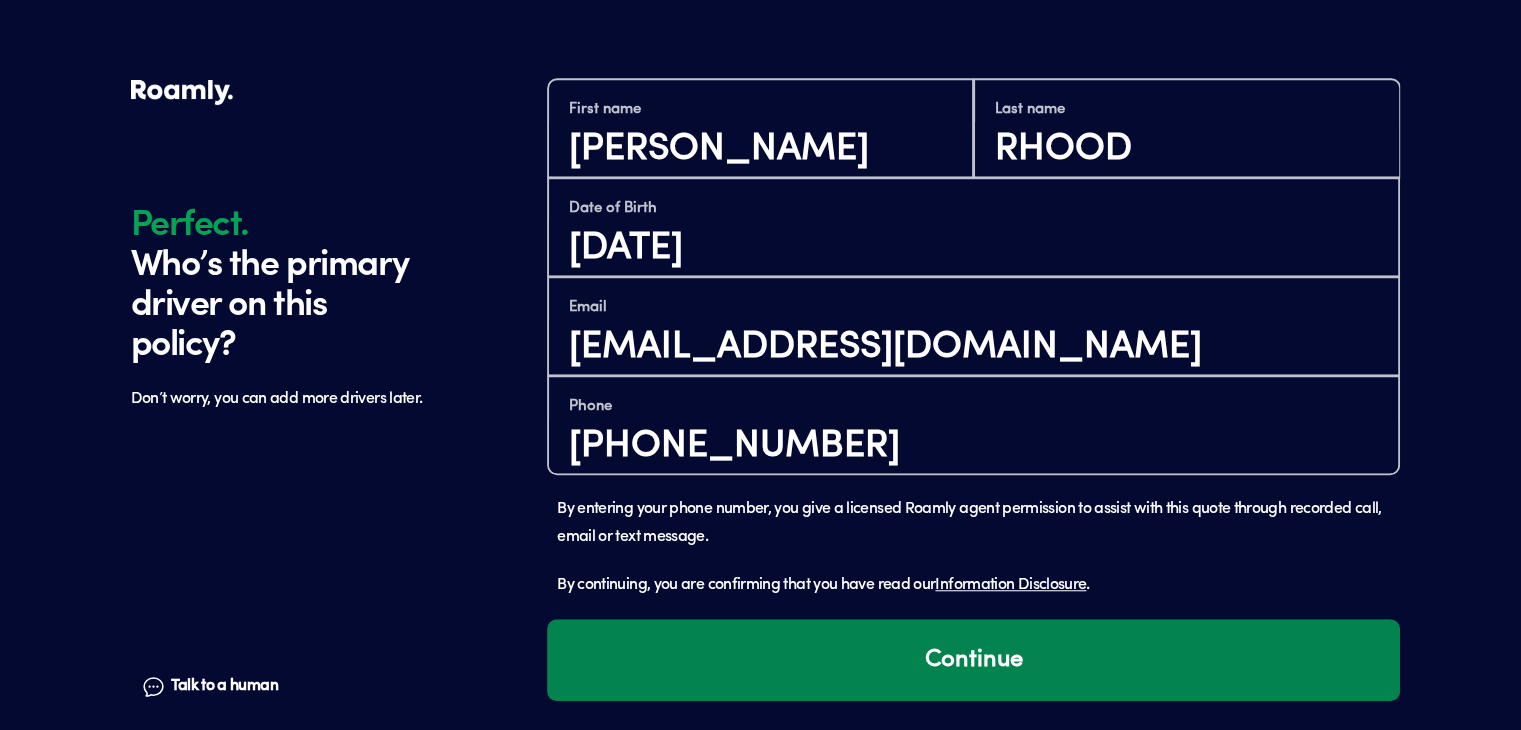 click on "Continue" at bounding box center (973, 660) 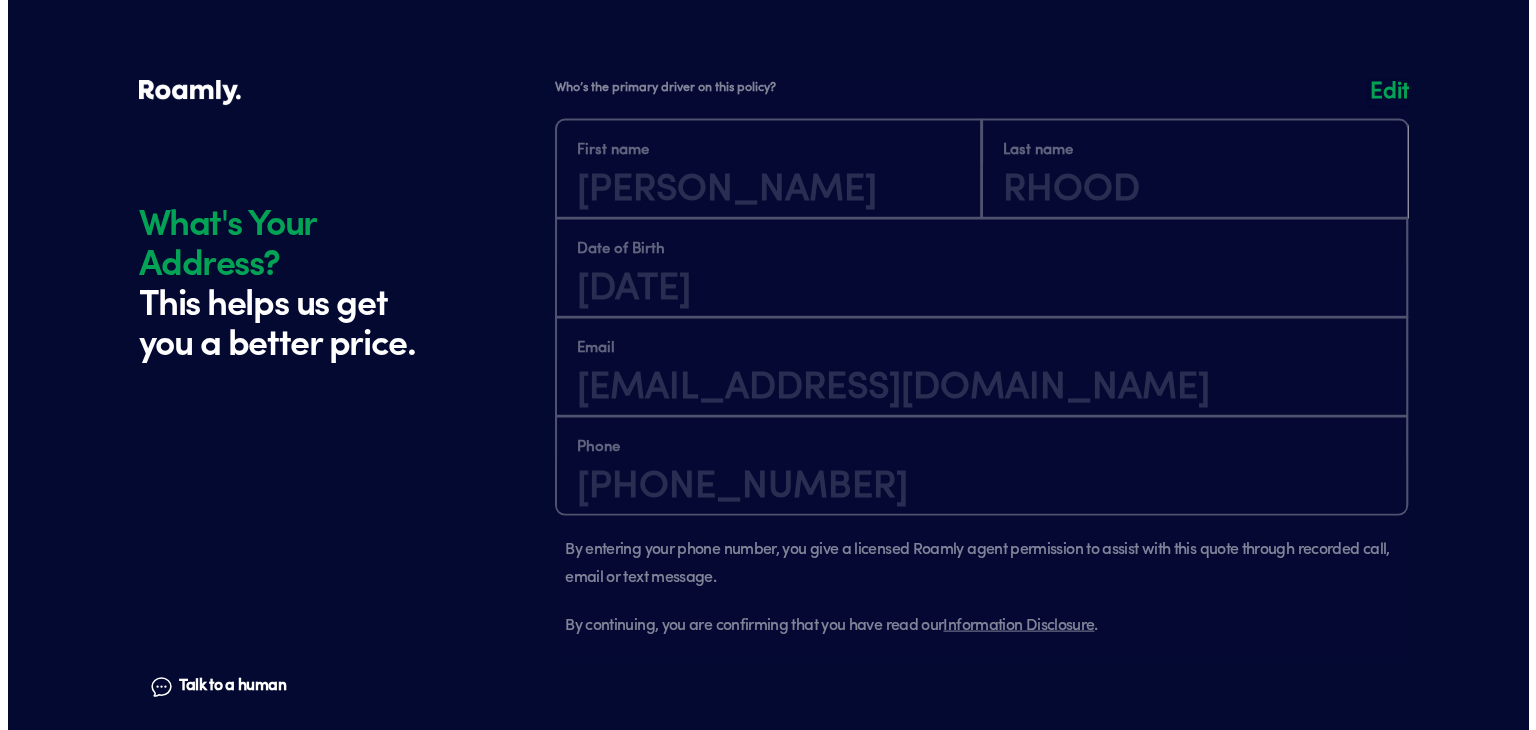 scroll, scrollTop: 2087, scrollLeft: 0, axis: vertical 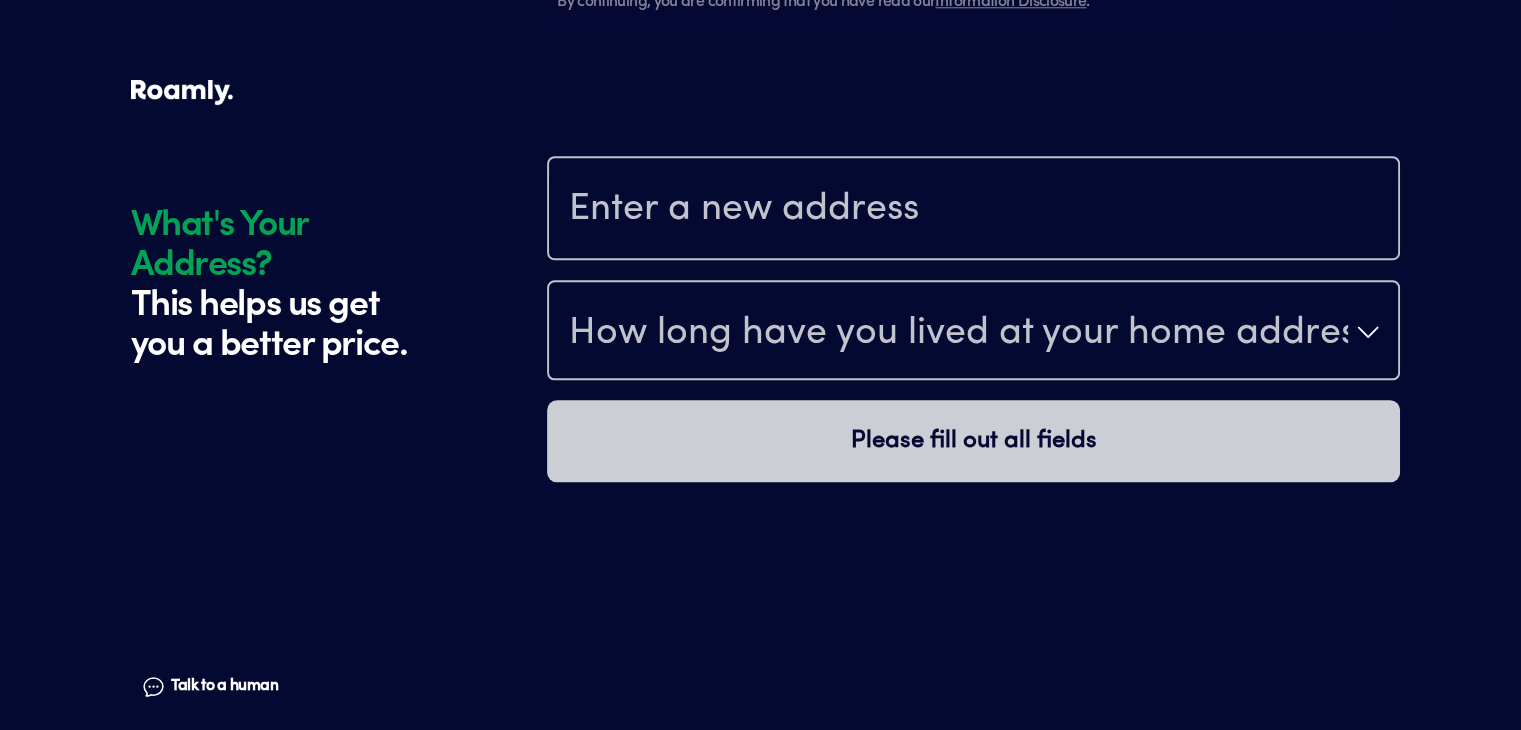 click at bounding box center (973, 210) 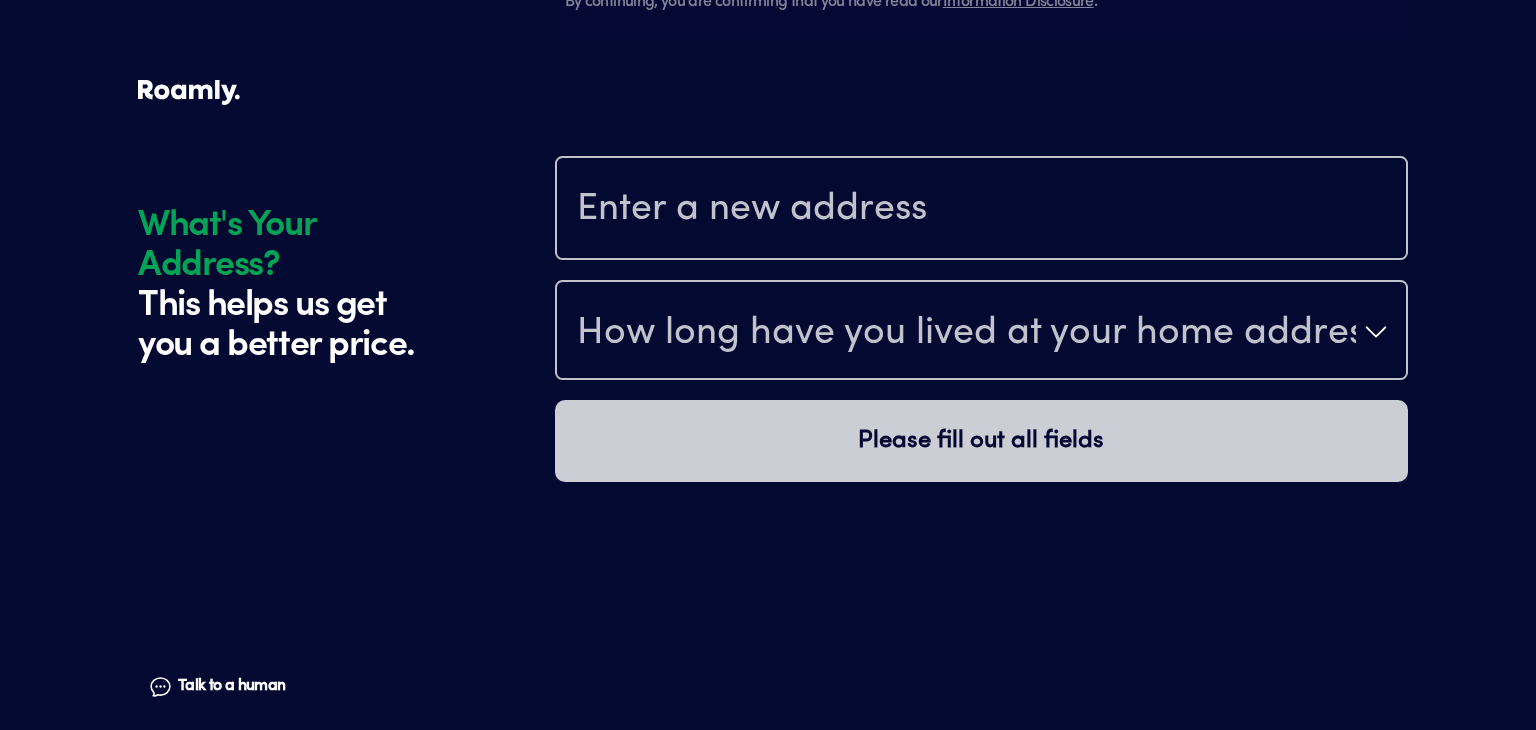 click on "How long have you lived at your home address?" at bounding box center (966, 334) 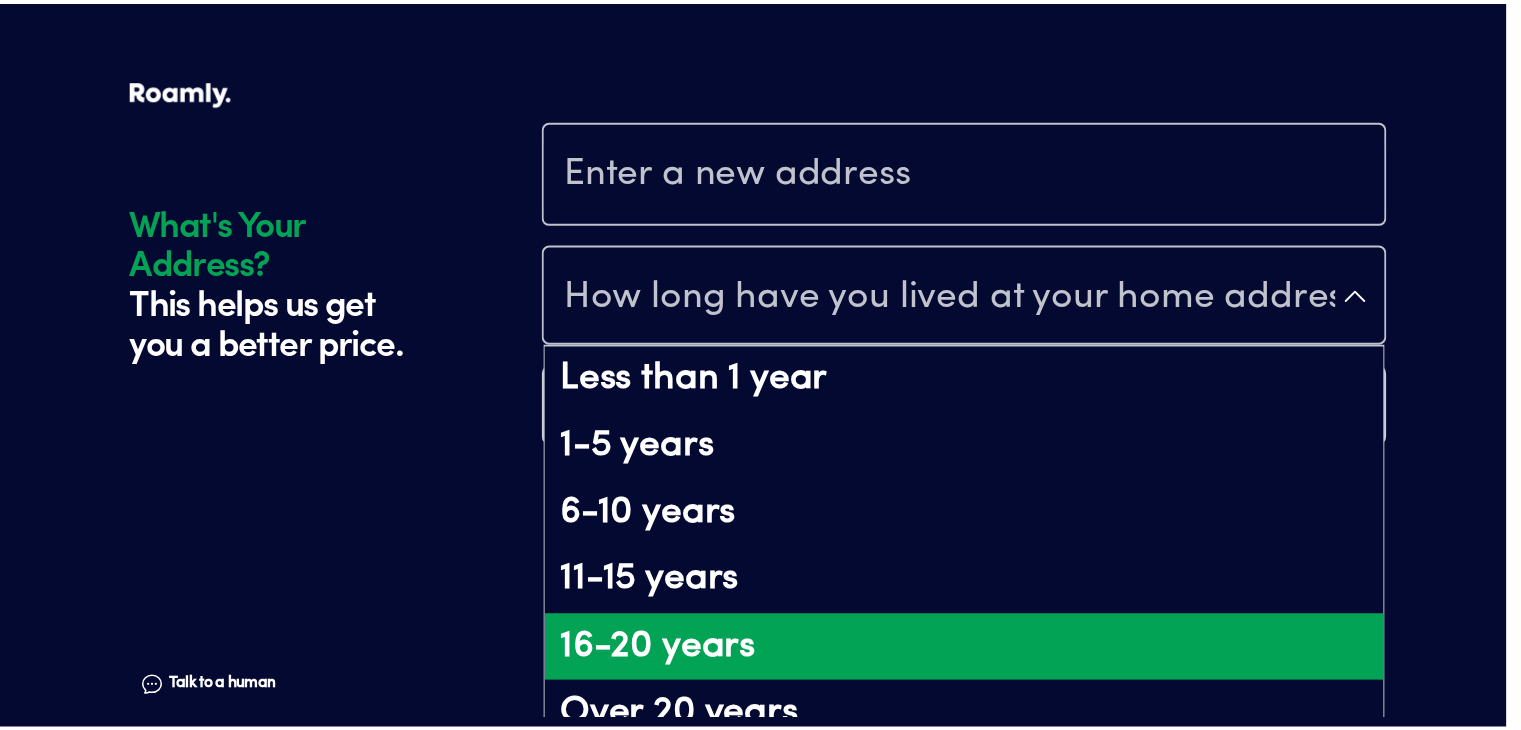 scroll, scrollTop: 66, scrollLeft: 0, axis: vertical 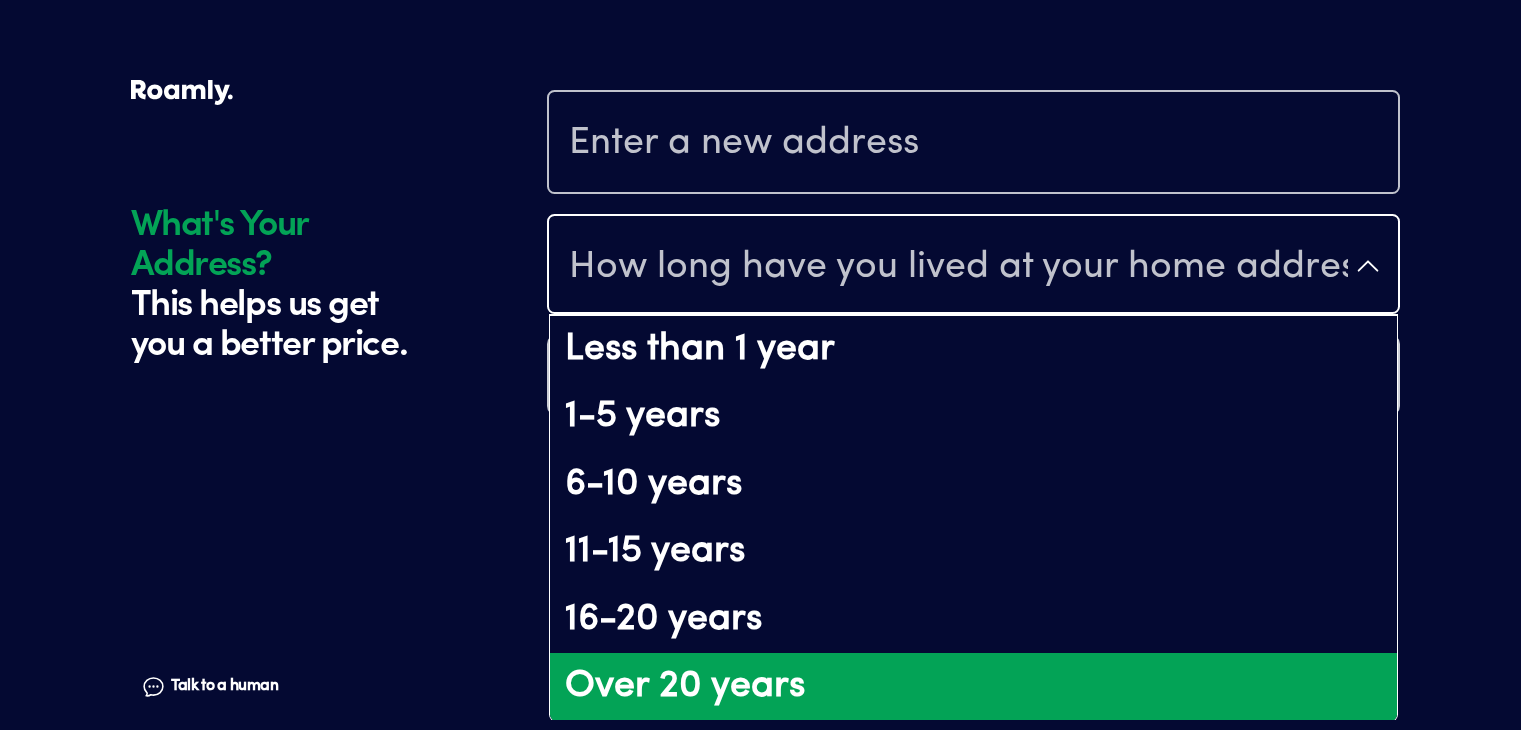click on "Over 20 years" at bounding box center (973, 687) 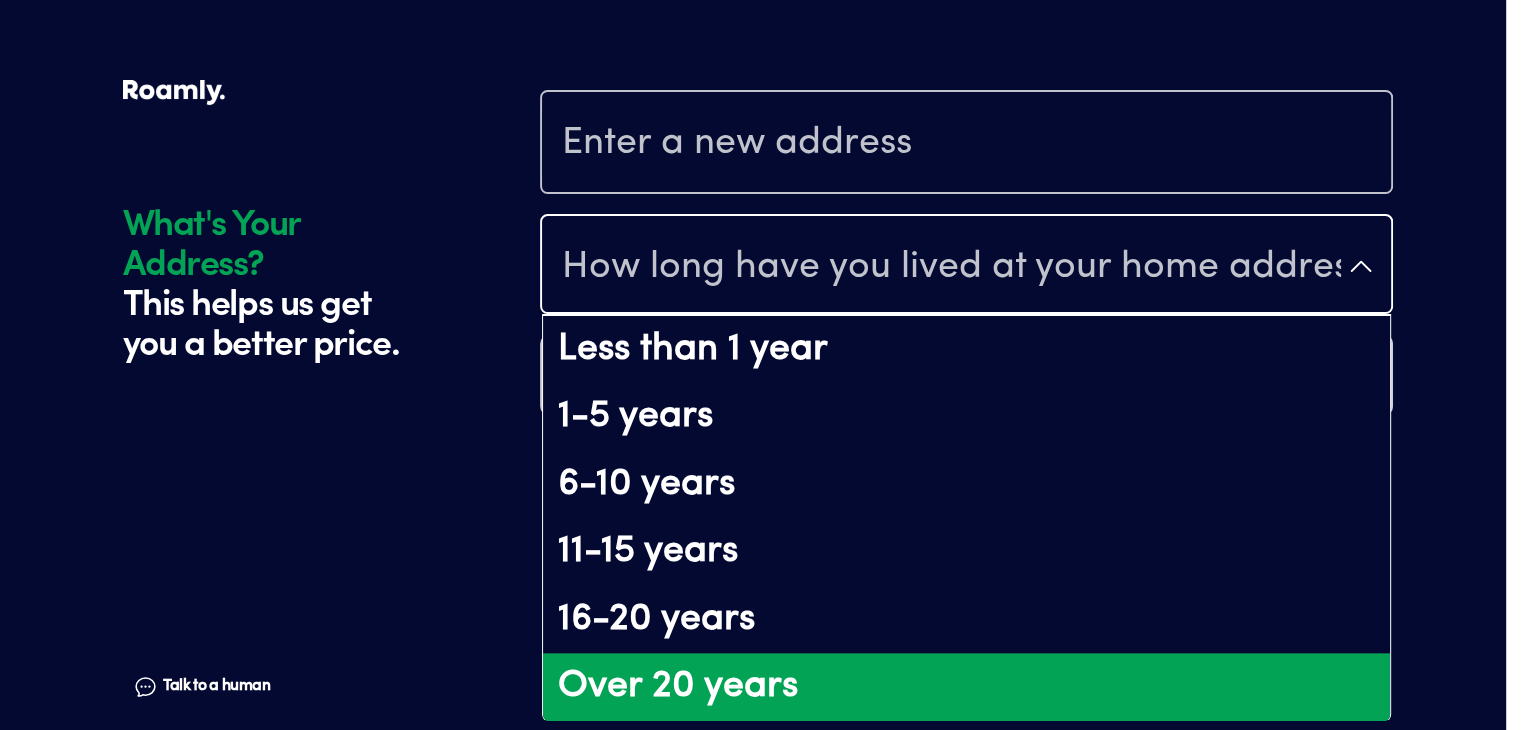 scroll, scrollTop: 0, scrollLeft: 0, axis: both 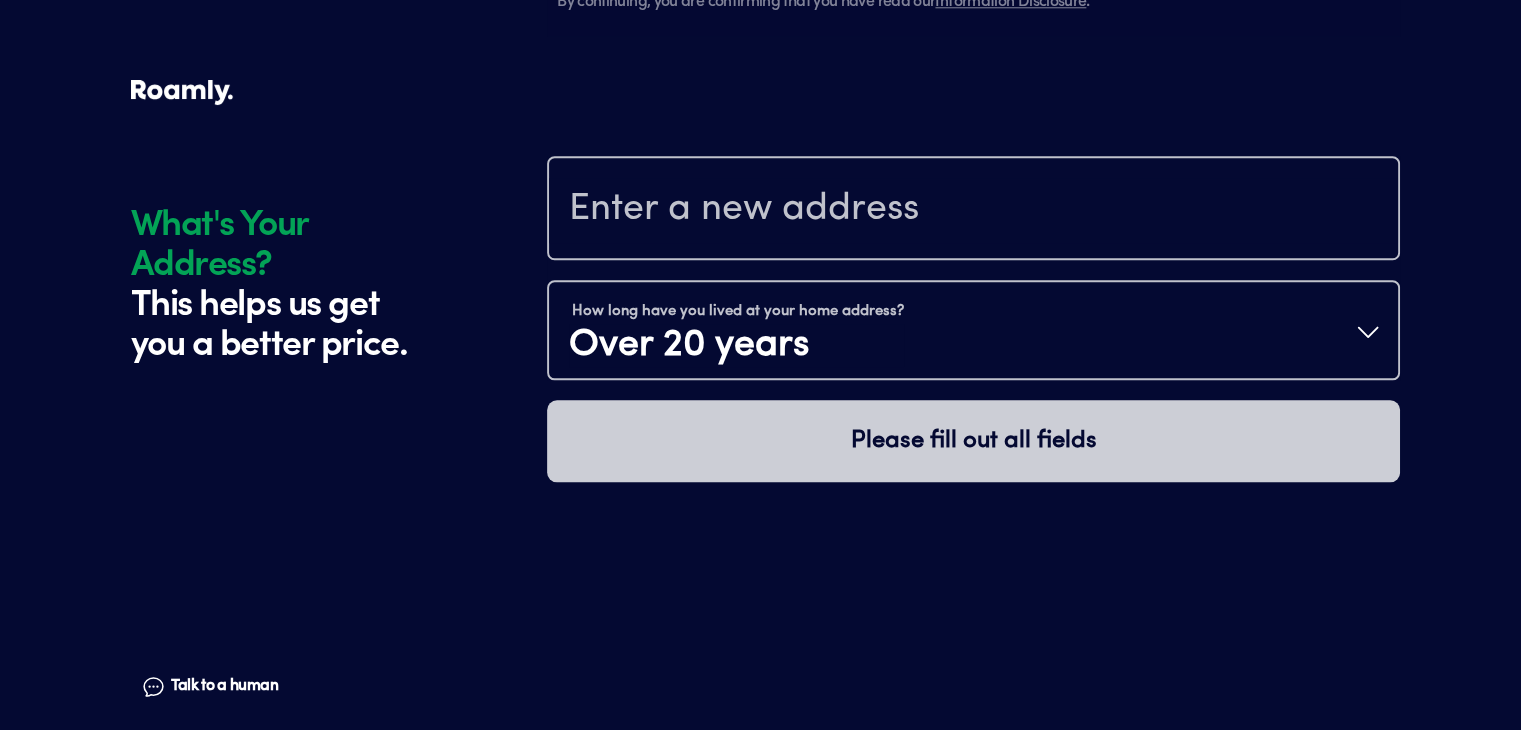 click at bounding box center [973, 210] 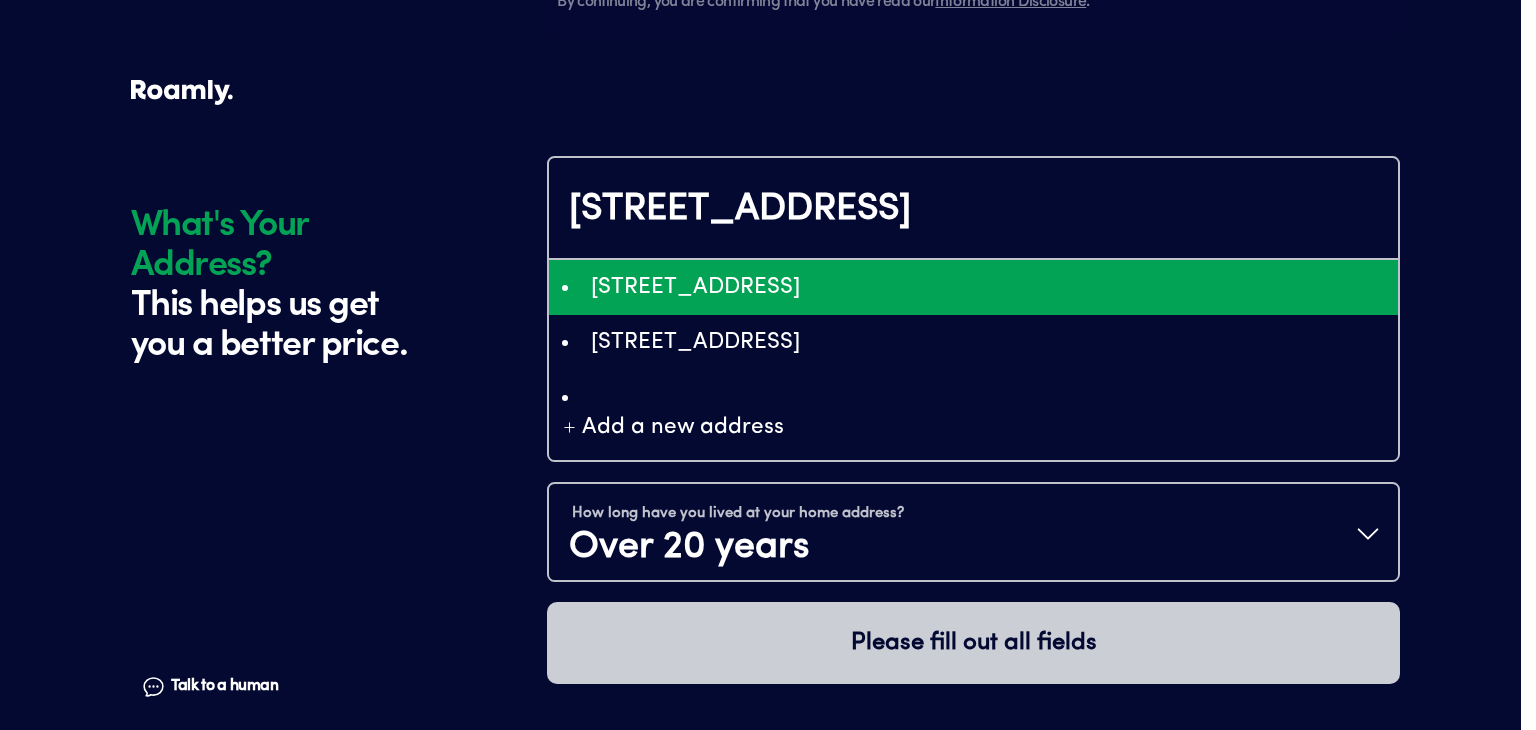 type on "ChIJYRnBk0AStokRc5hkp-fM9Tc" 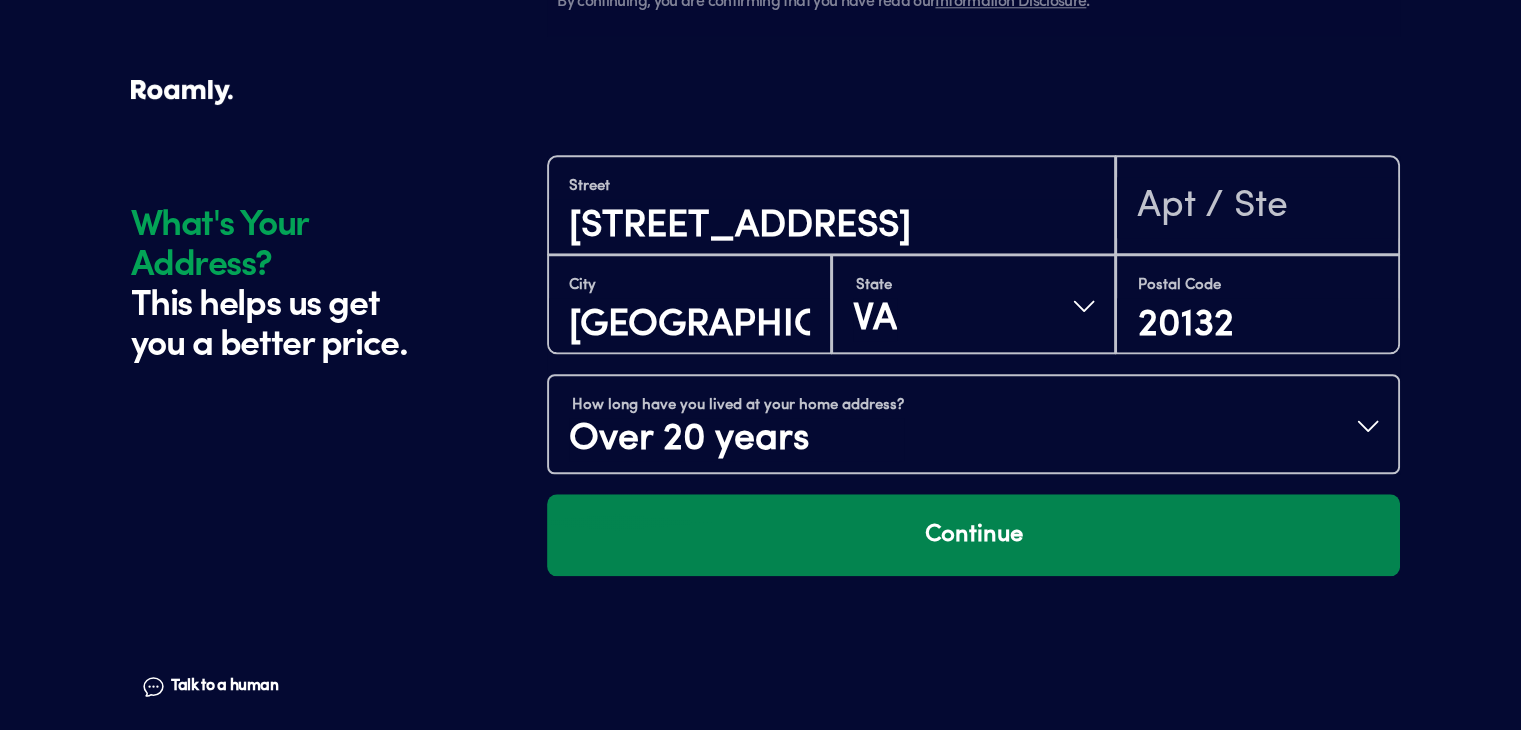 click on "Continue" at bounding box center (973, 535) 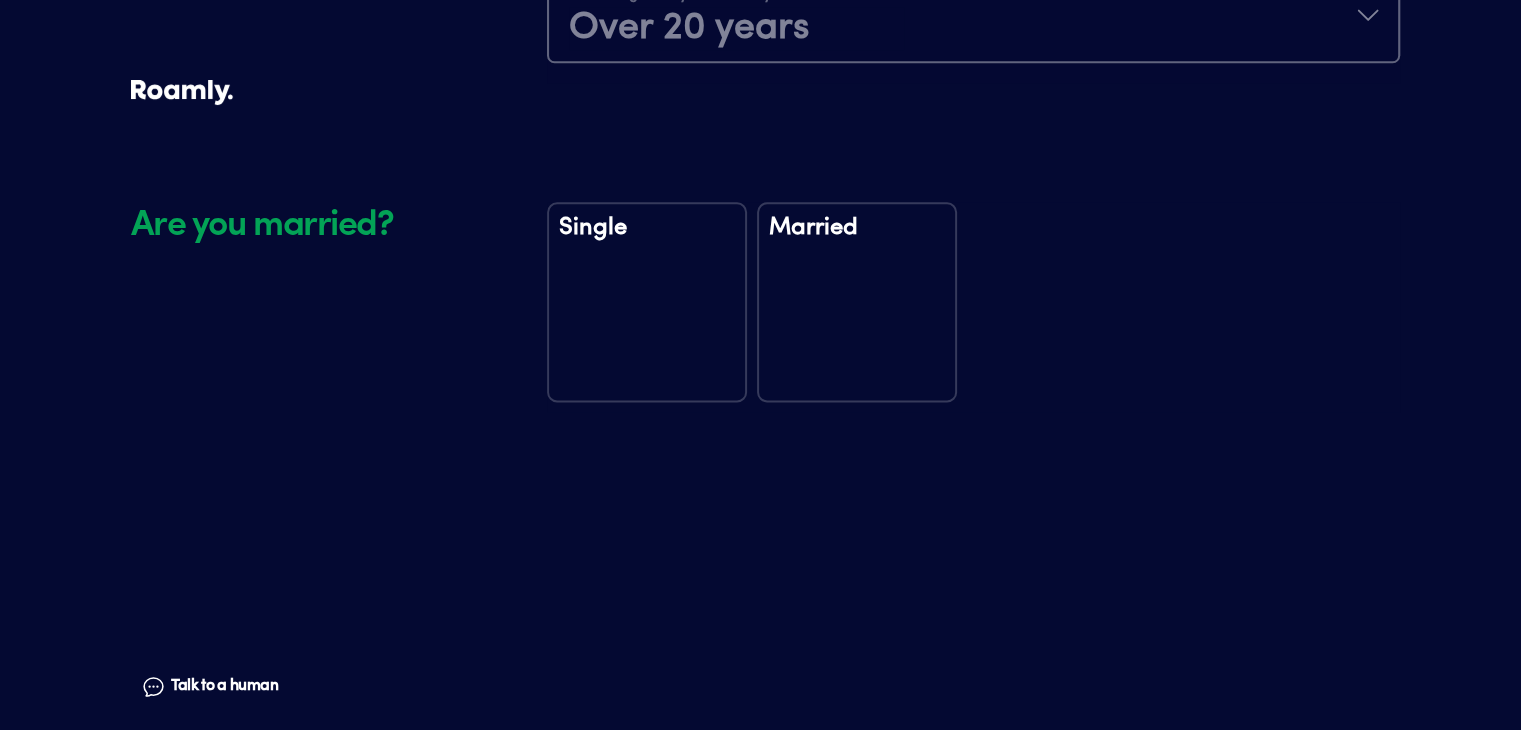 scroll, scrollTop: 2556, scrollLeft: 0, axis: vertical 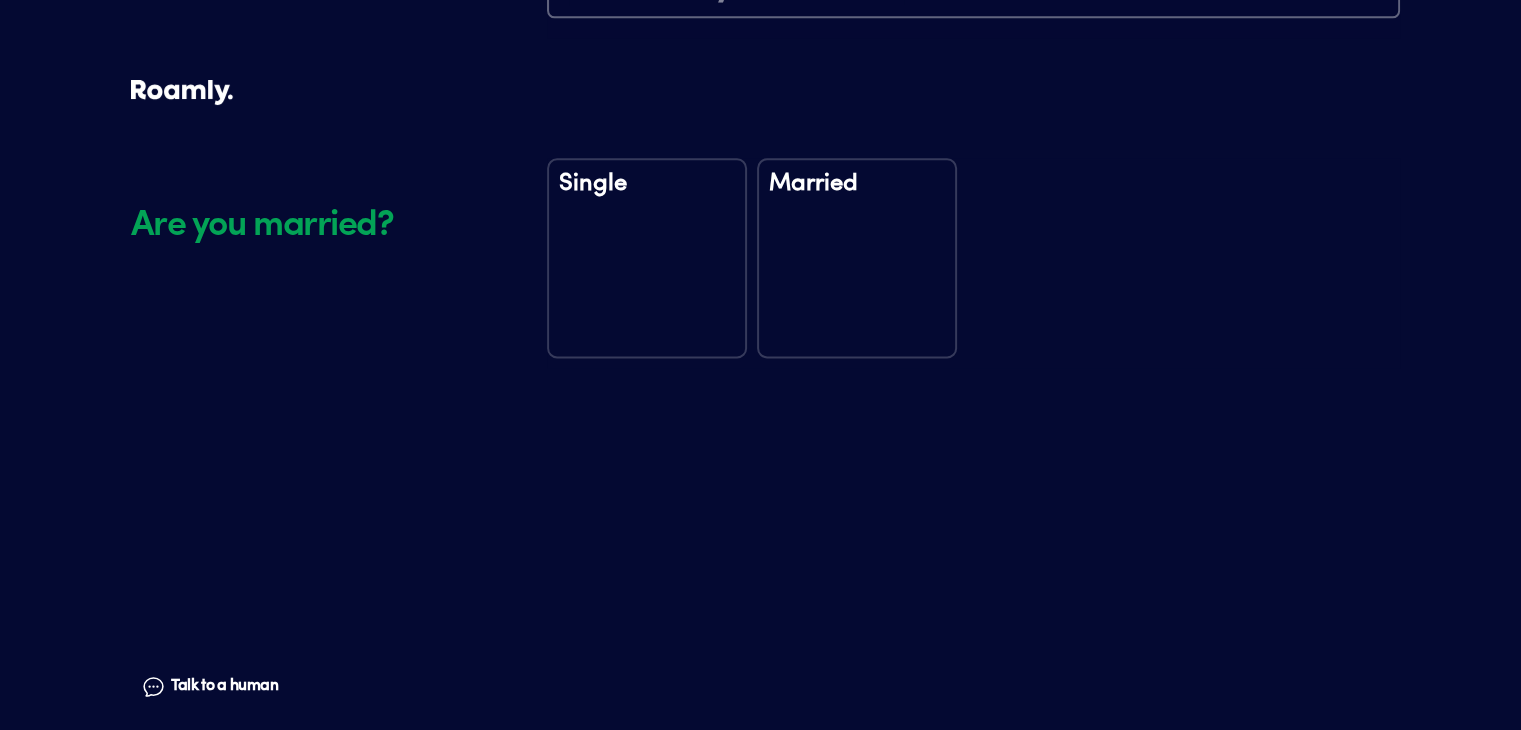 click on "Married" at bounding box center (857, 258) 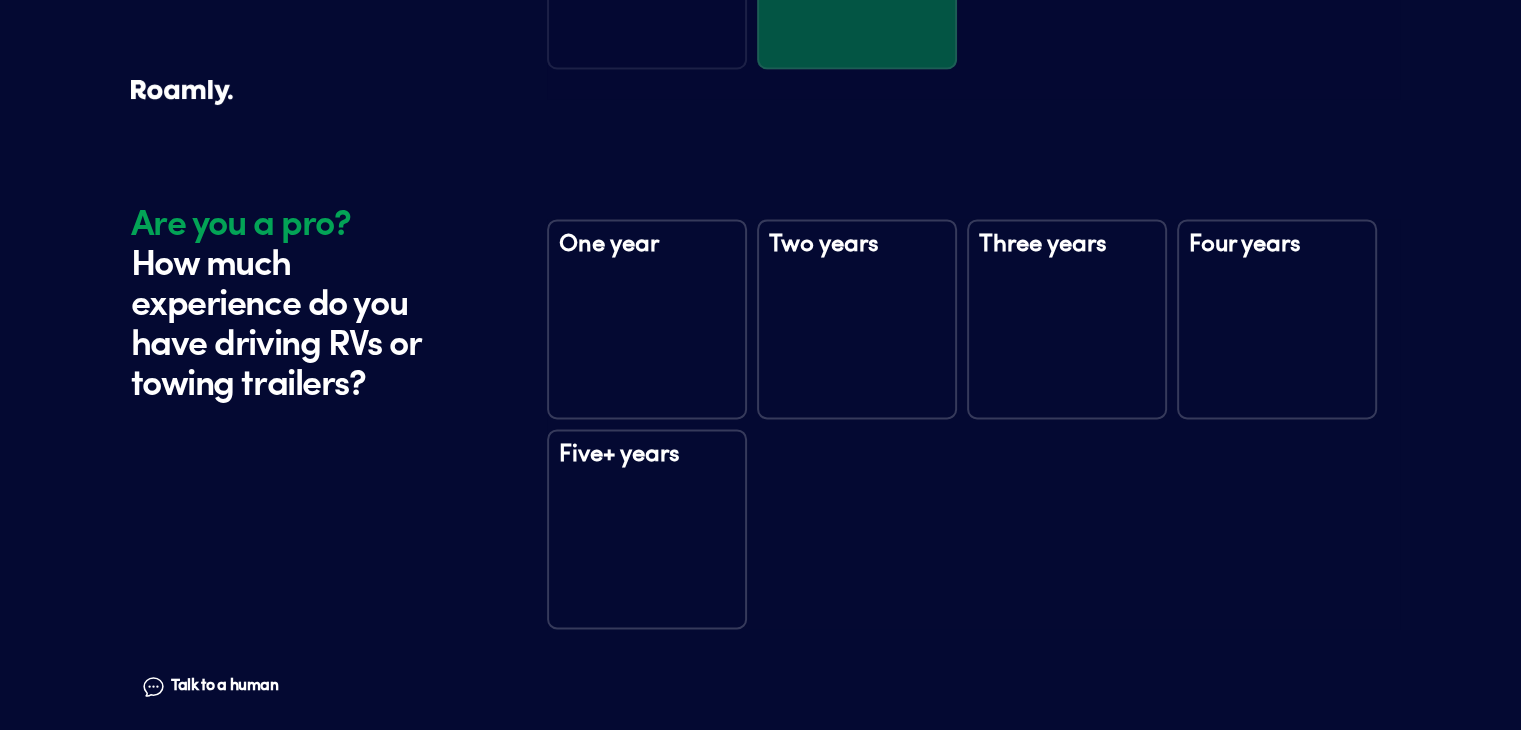 scroll, scrollTop: 2946, scrollLeft: 0, axis: vertical 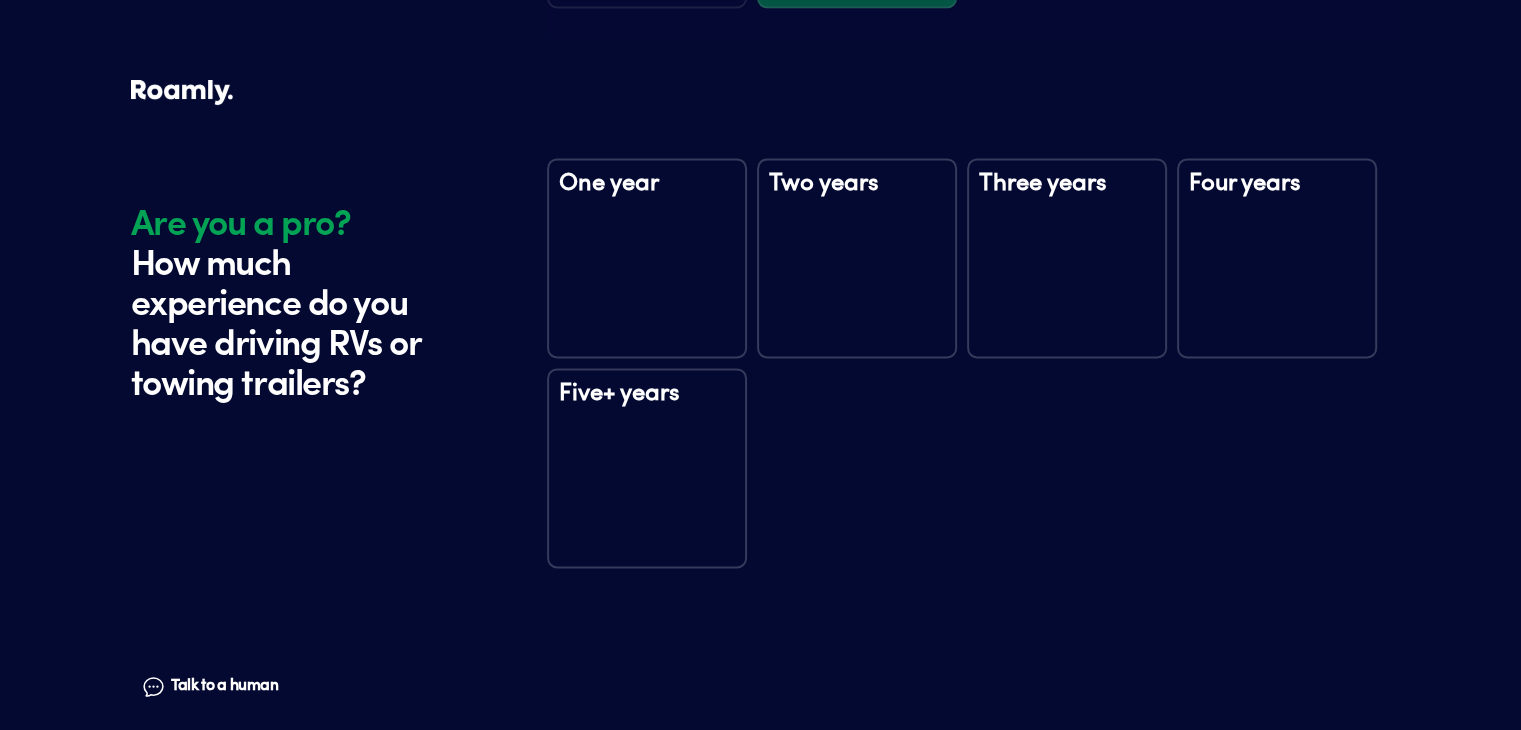 click on "Five+ years" at bounding box center [647, 468] 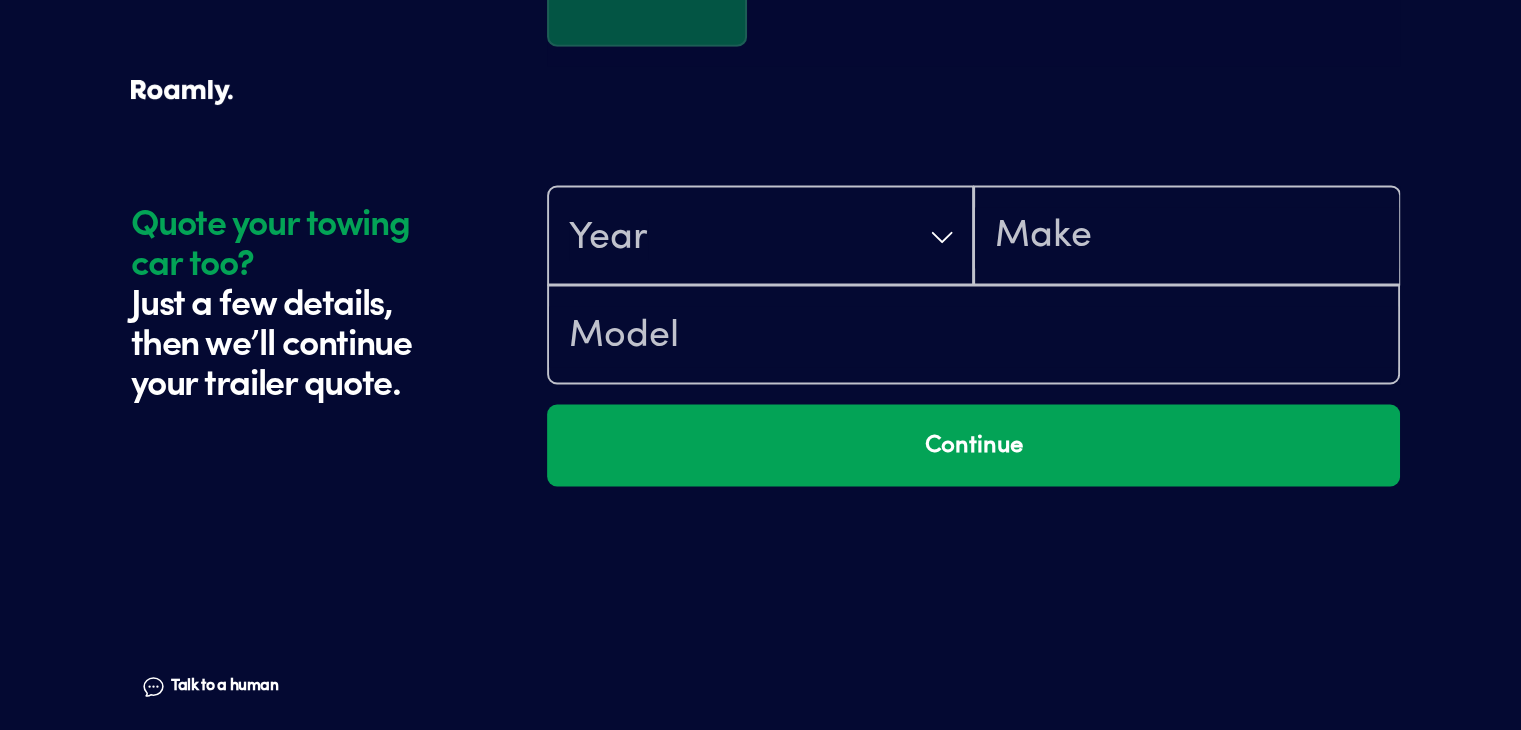 scroll, scrollTop: 3536, scrollLeft: 0, axis: vertical 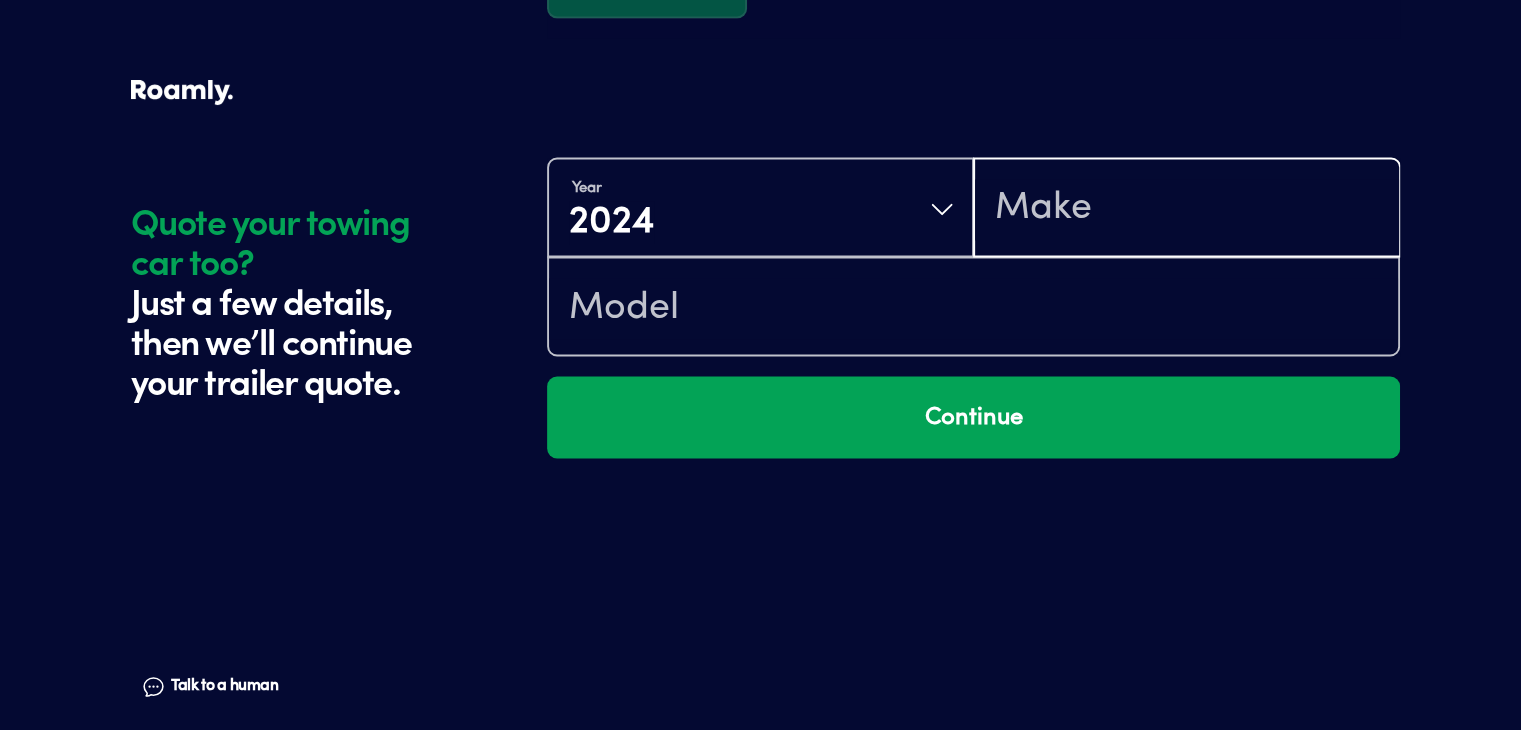 click at bounding box center (1186, 209) 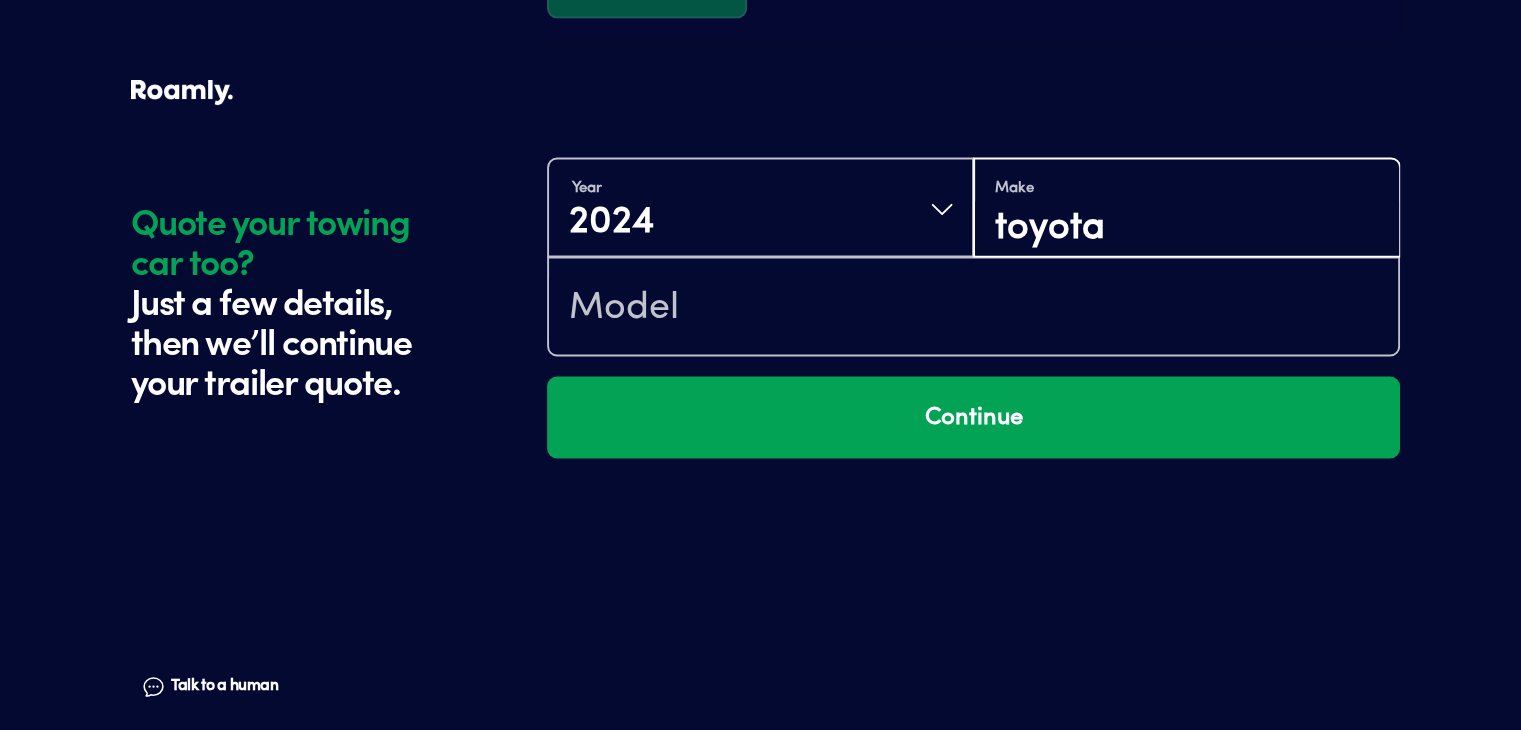 type on "toyota" 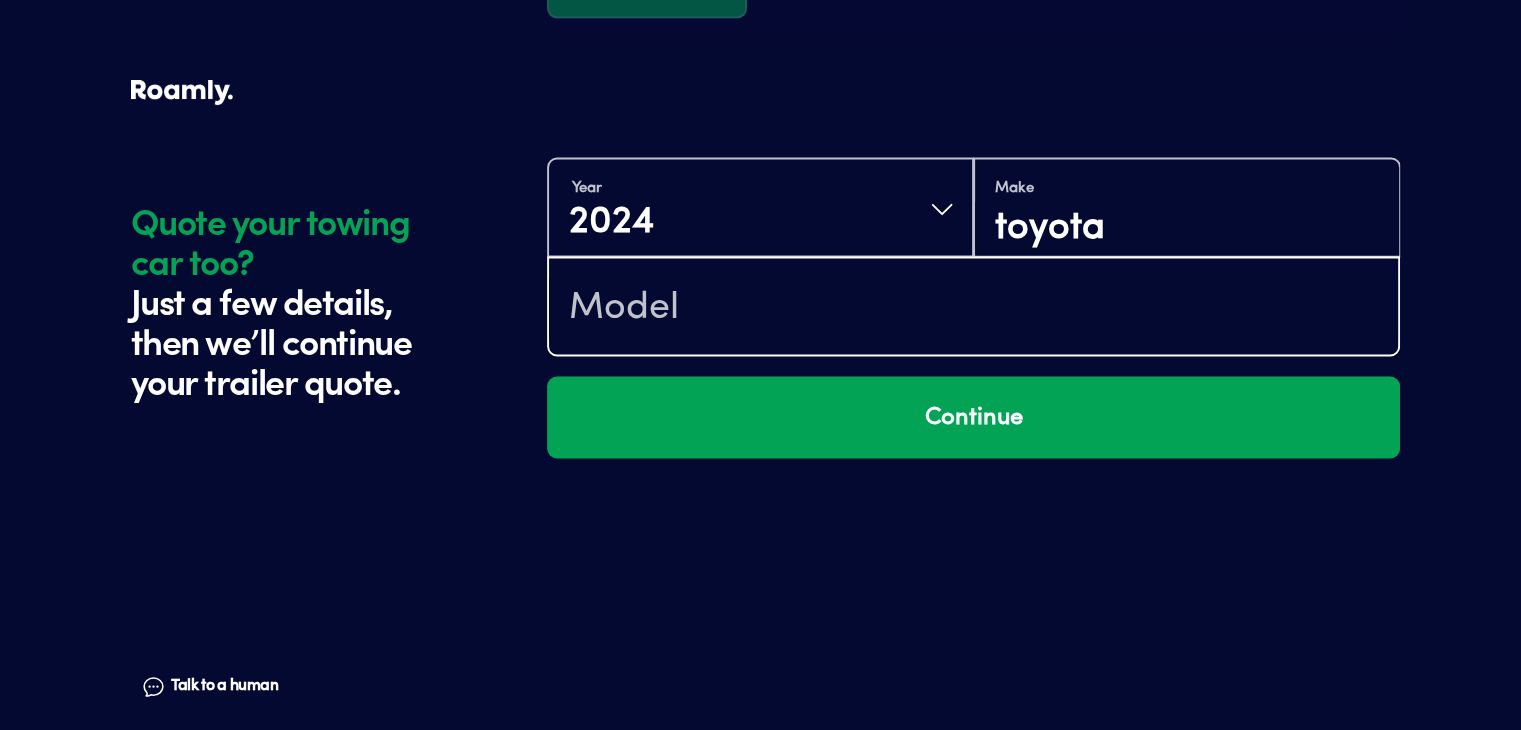 click at bounding box center [973, 308] 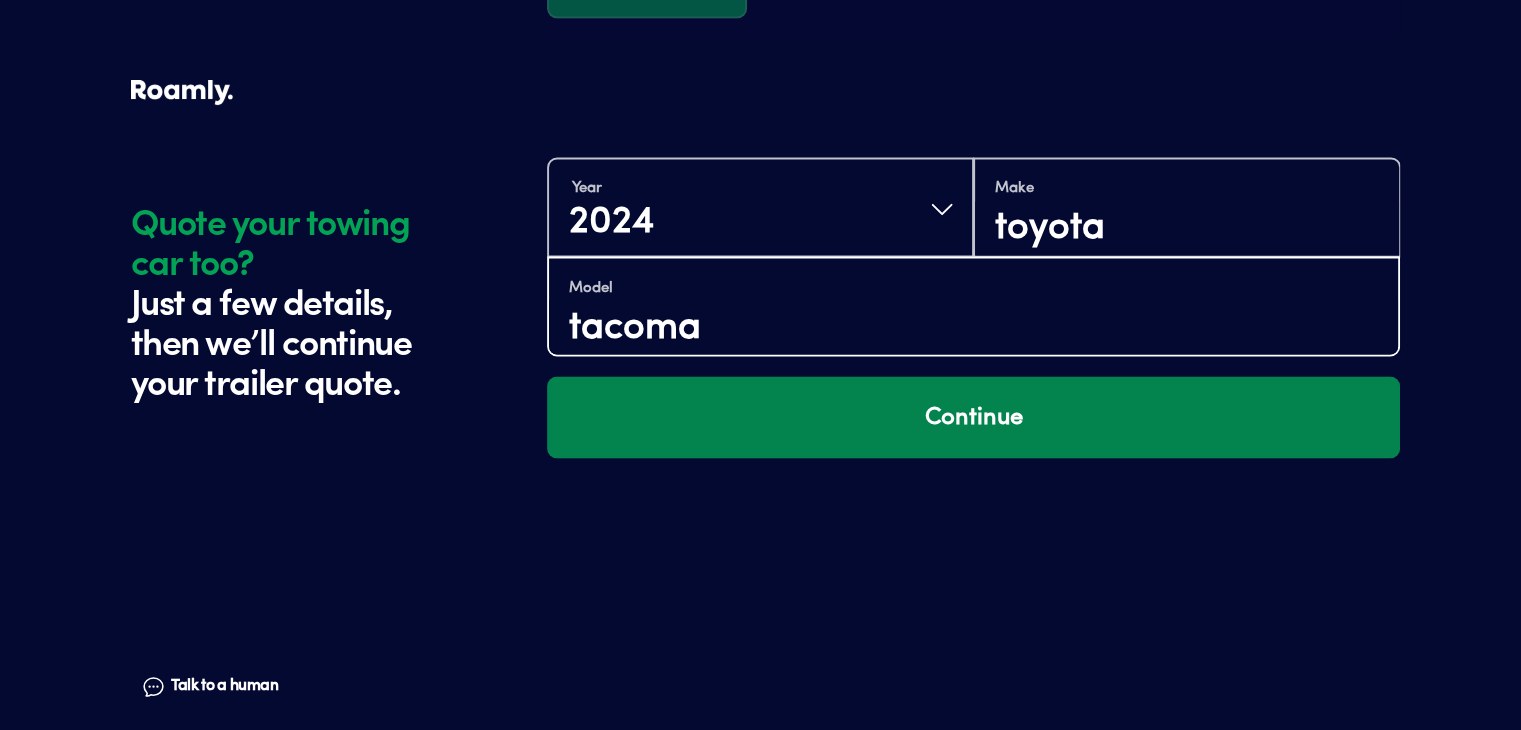 type on "tacoma" 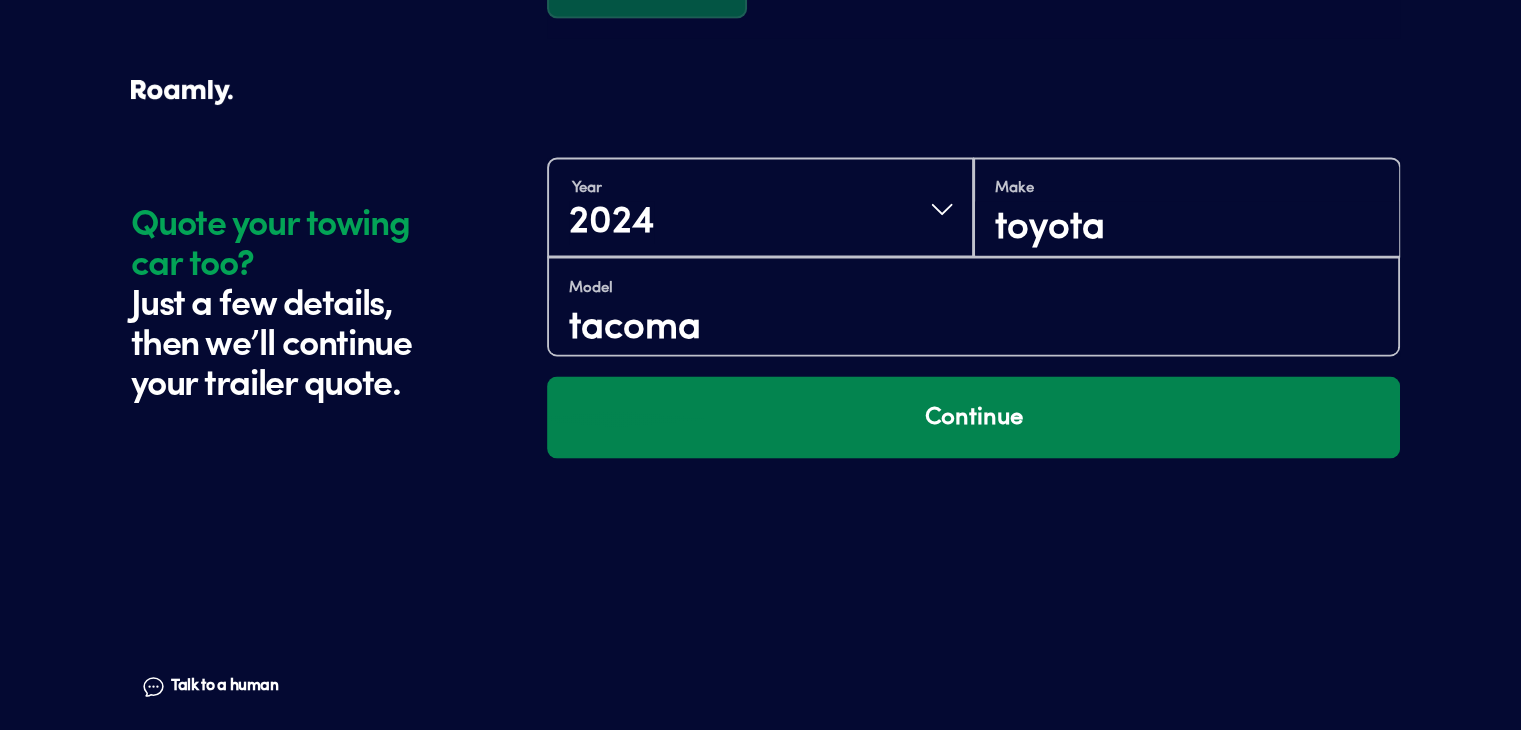 click on "Continue" at bounding box center (973, 417) 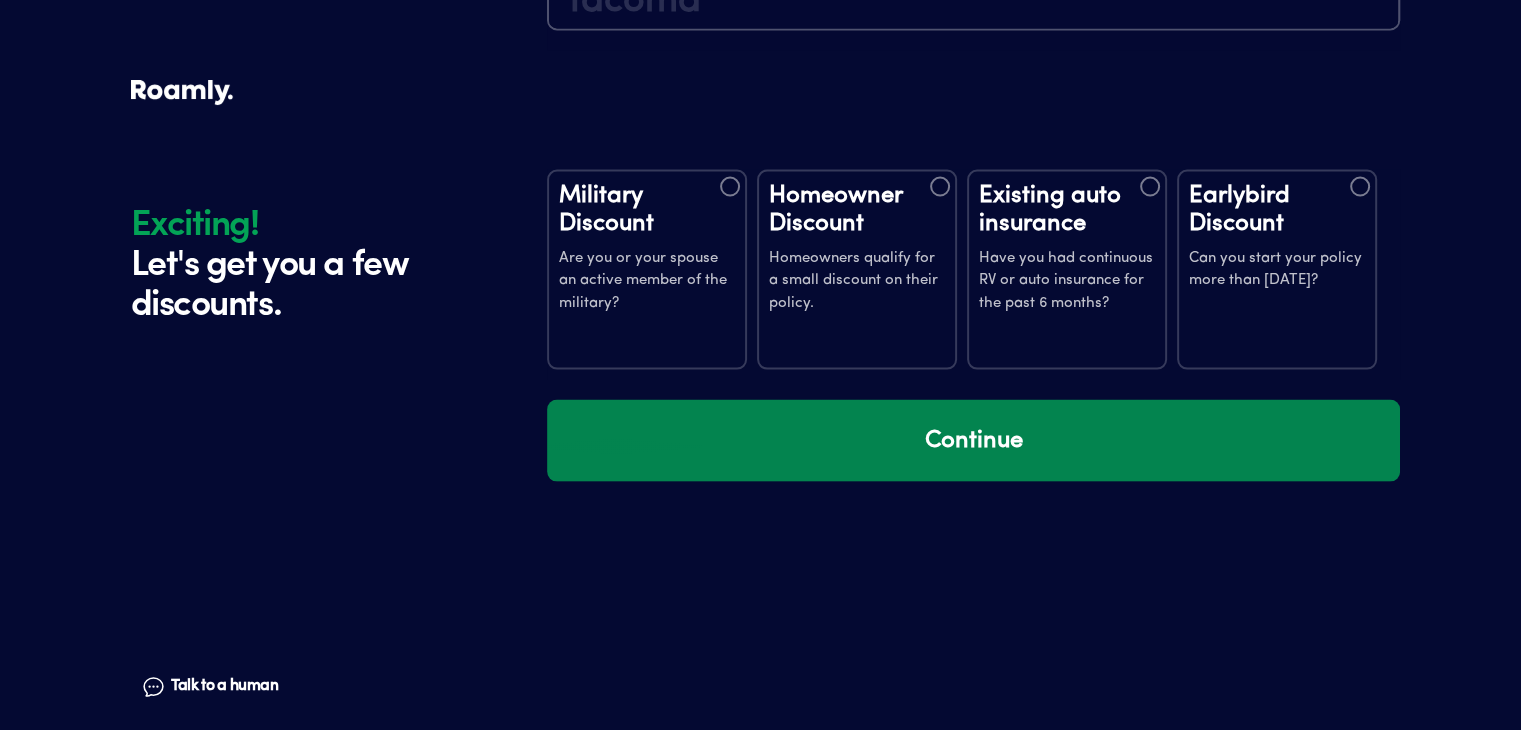 scroll, scrollTop: 3914, scrollLeft: 0, axis: vertical 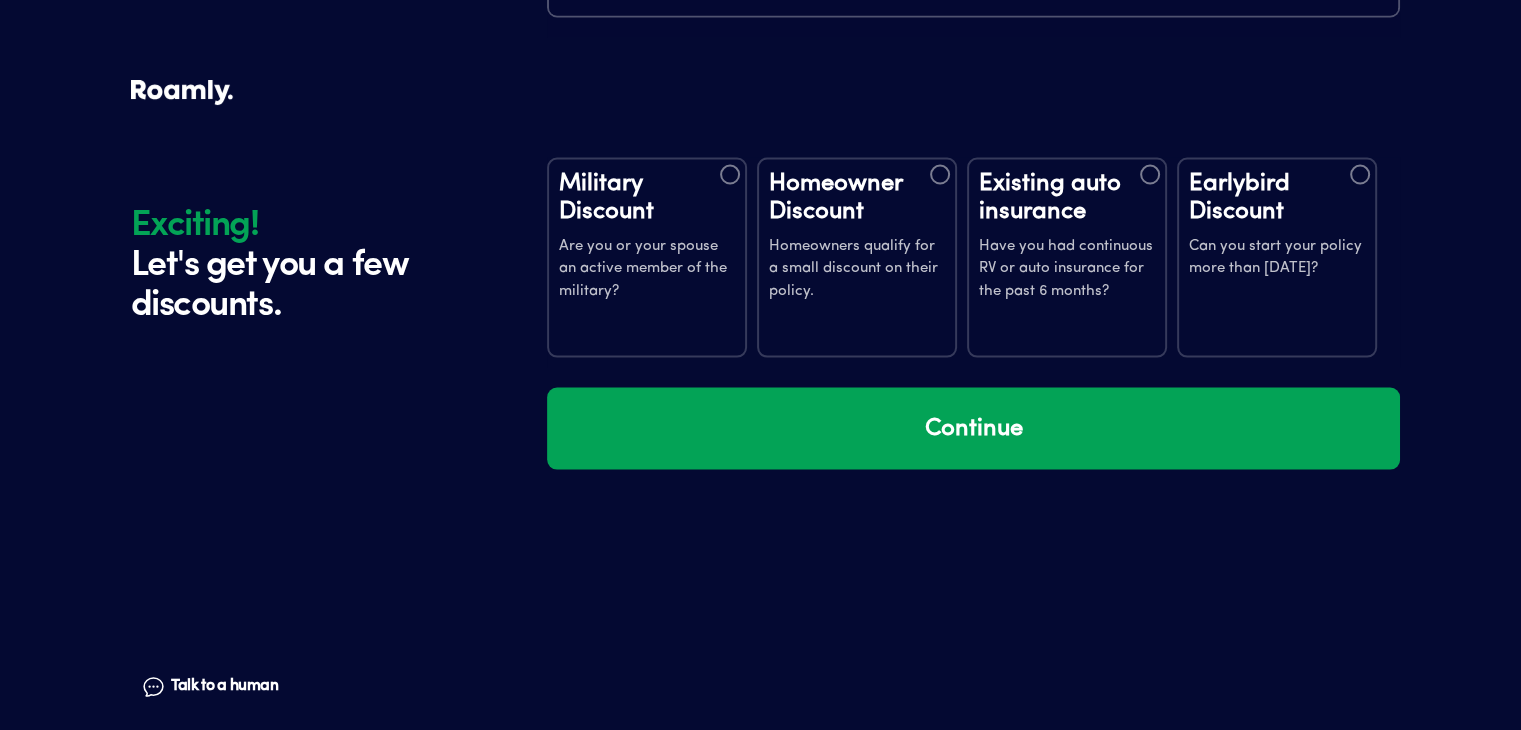 click at bounding box center [940, 175] 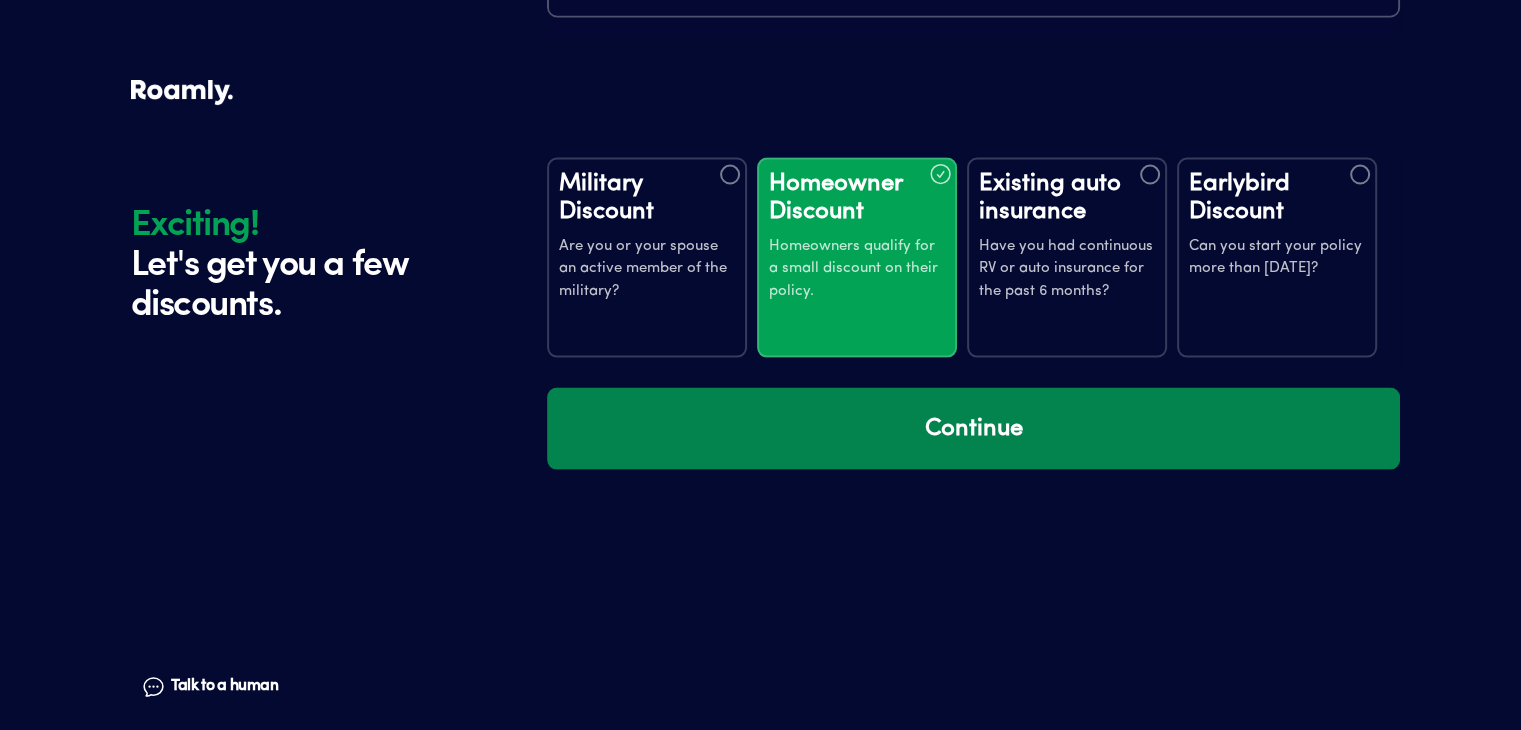 click on "Continue" at bounding box center (973, 429) 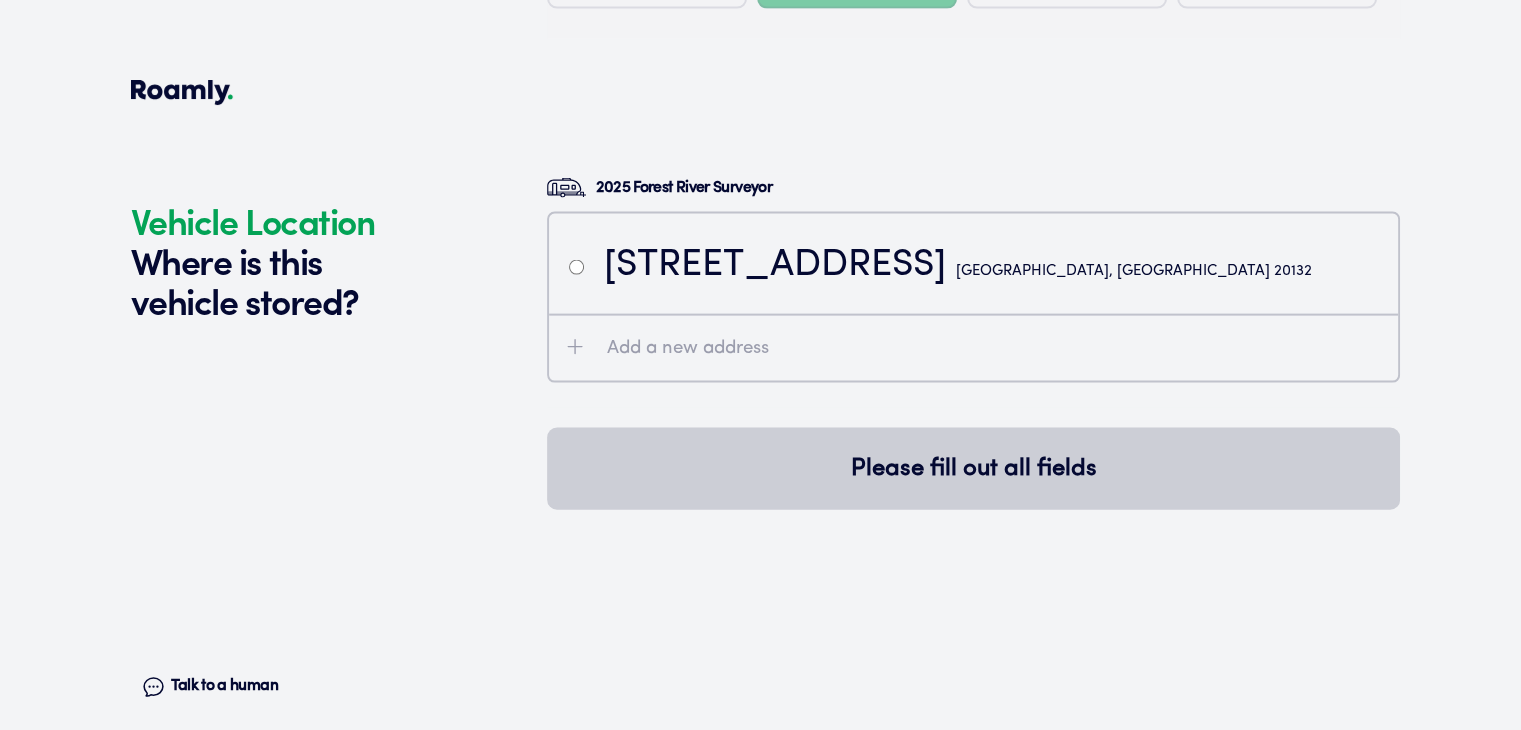 scroll, scrollTop: 4304, scrollLeft: 0, axis: vertical 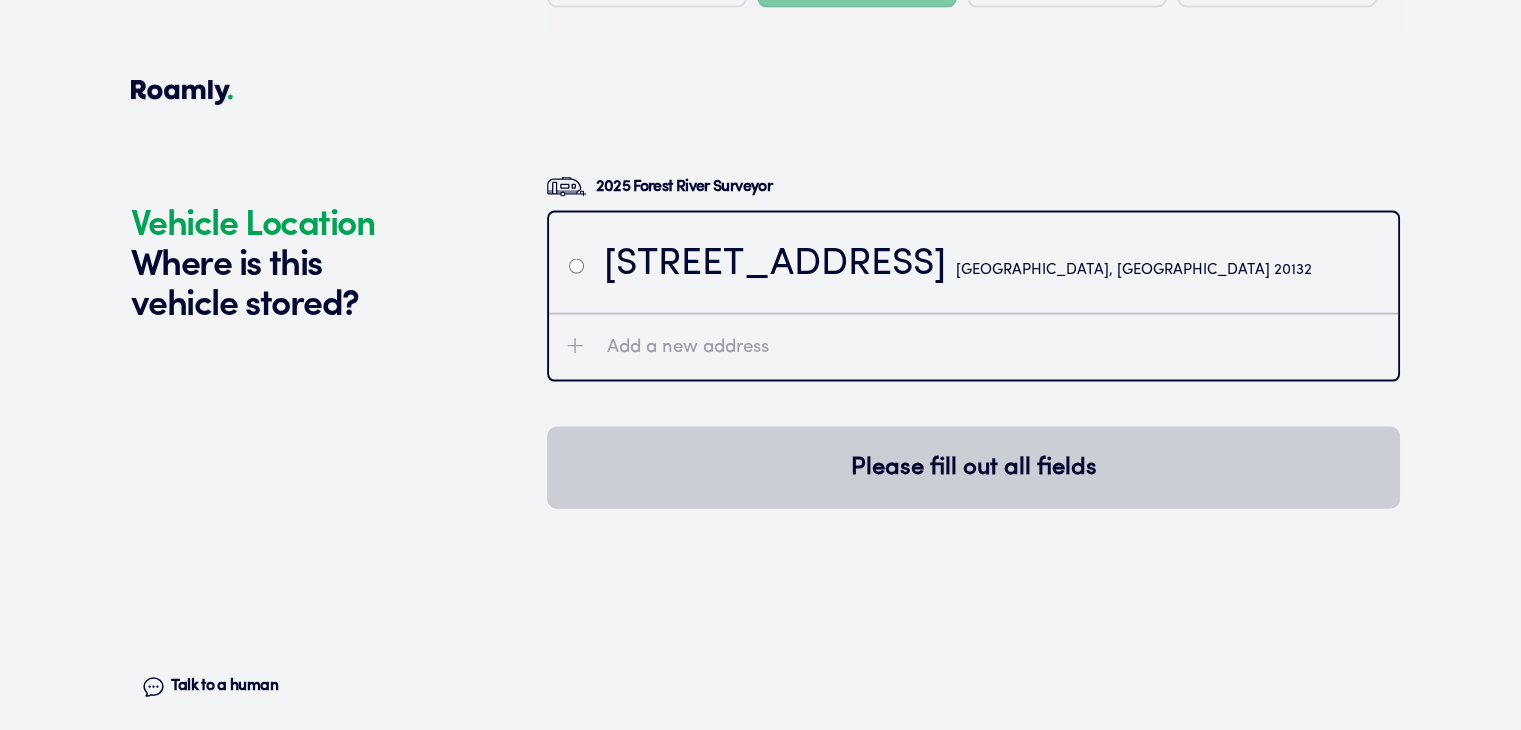 click at bounding box center (576, 266) 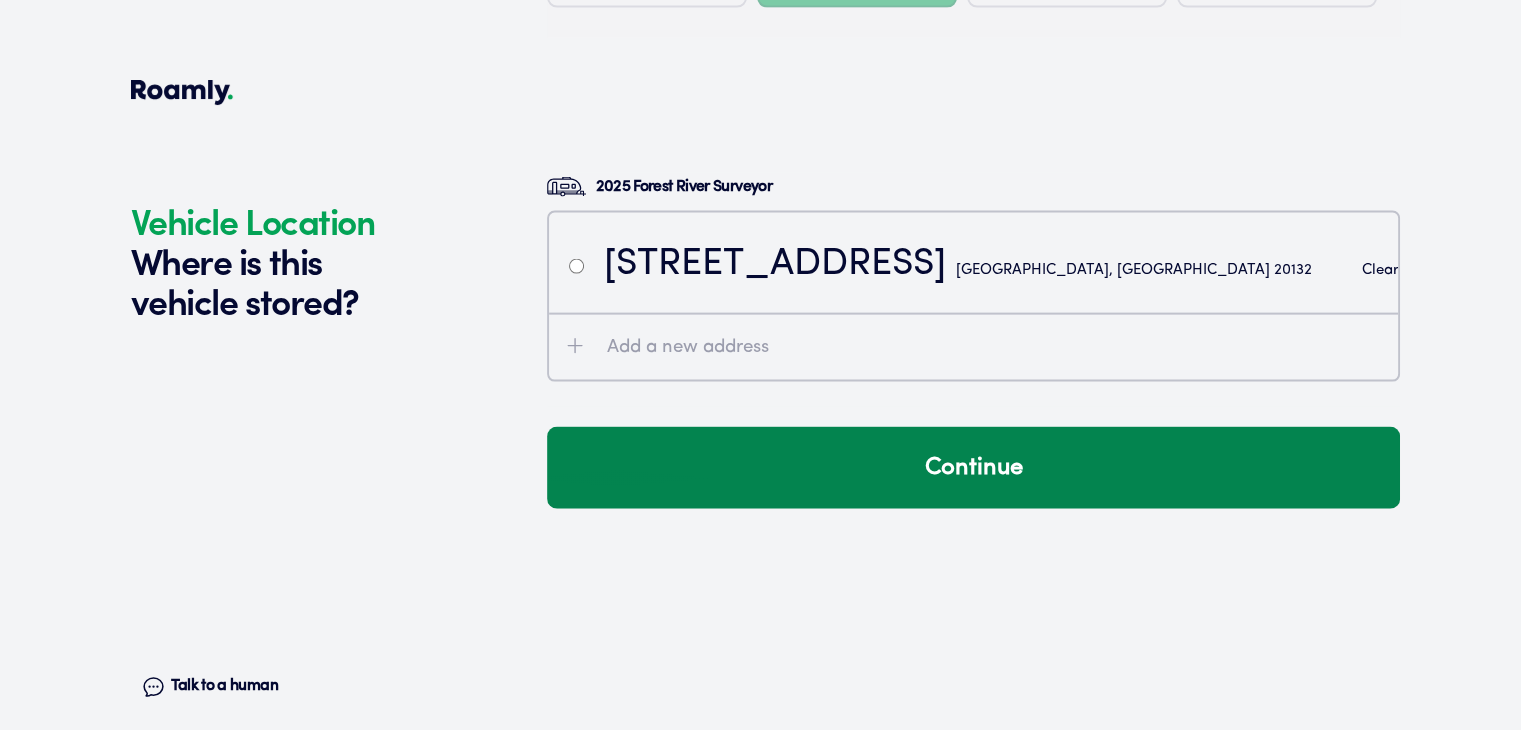 click on "Continue" at bounding box center (973, 468) 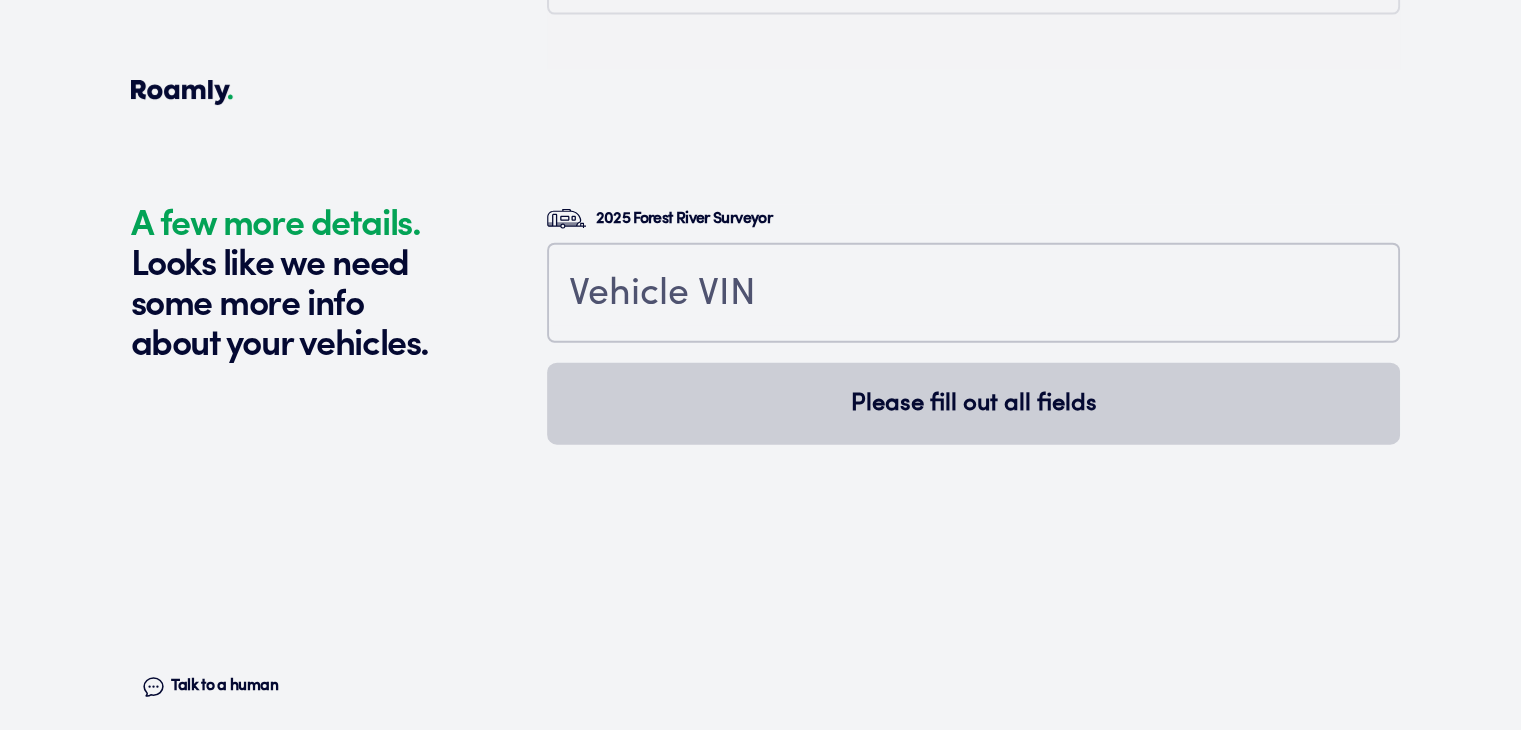 scroll, scrollTop: 4742, scrollLeft: 0, axis: vertical 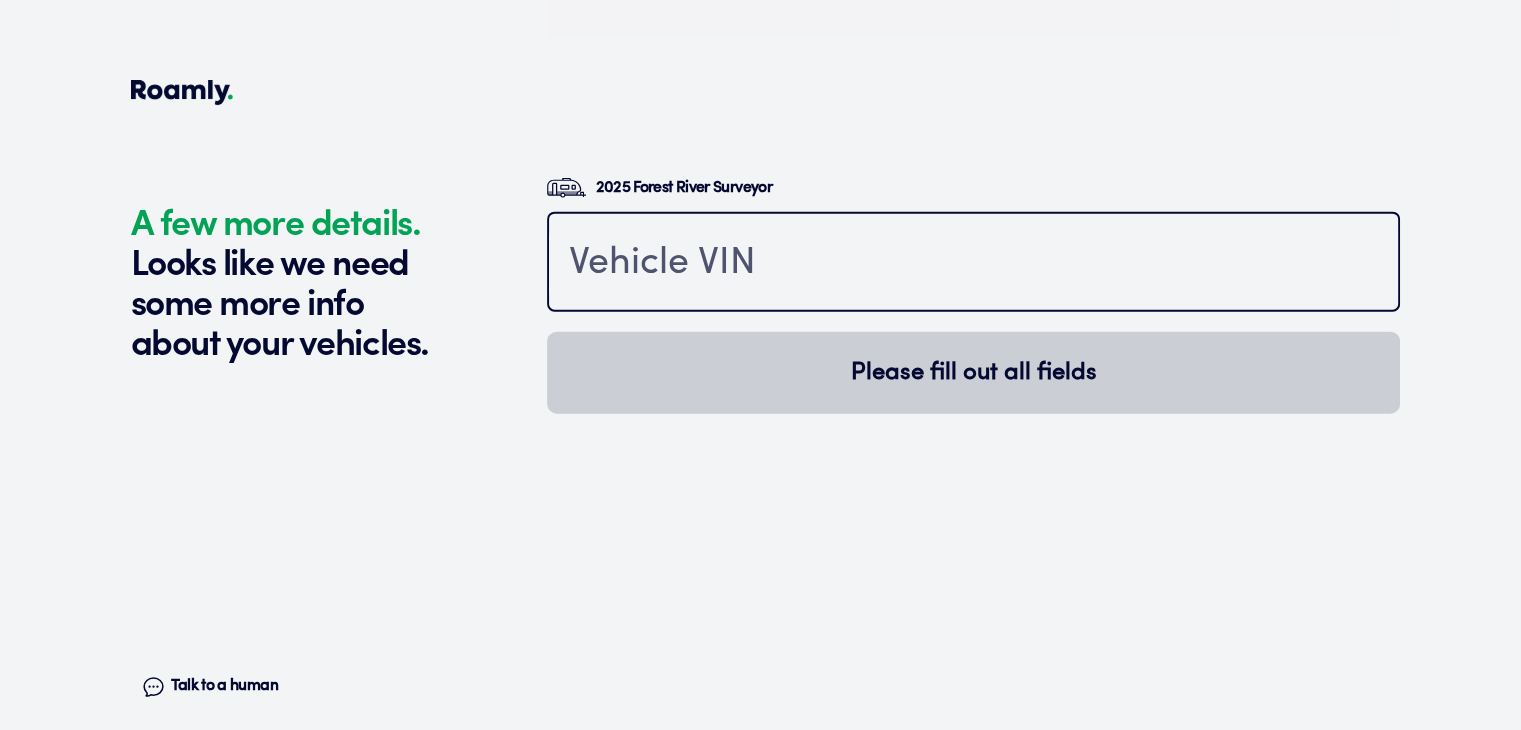 click at bounding box center (973, 264) 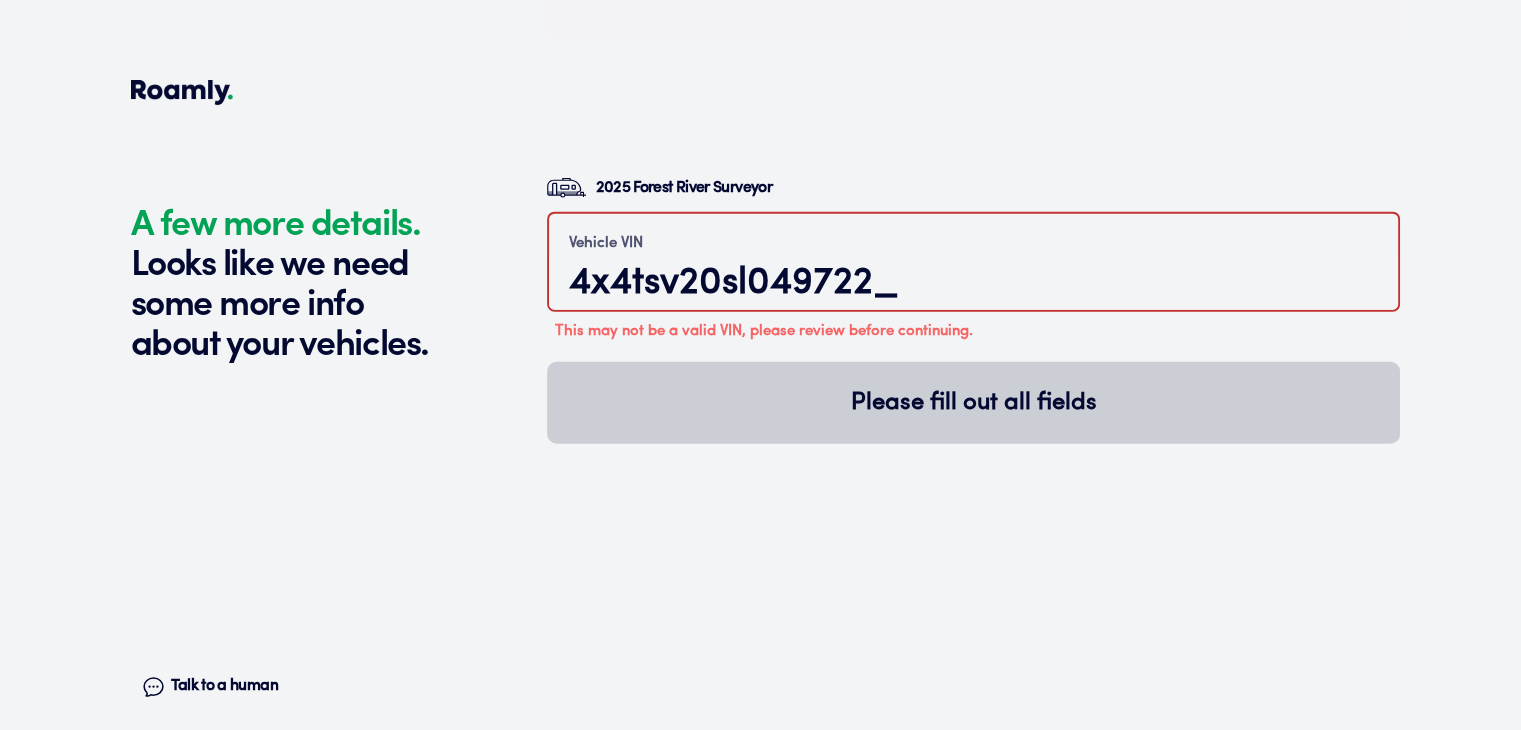 click on "4x4tsv20sl049722_" at bounding box center (973, 283) 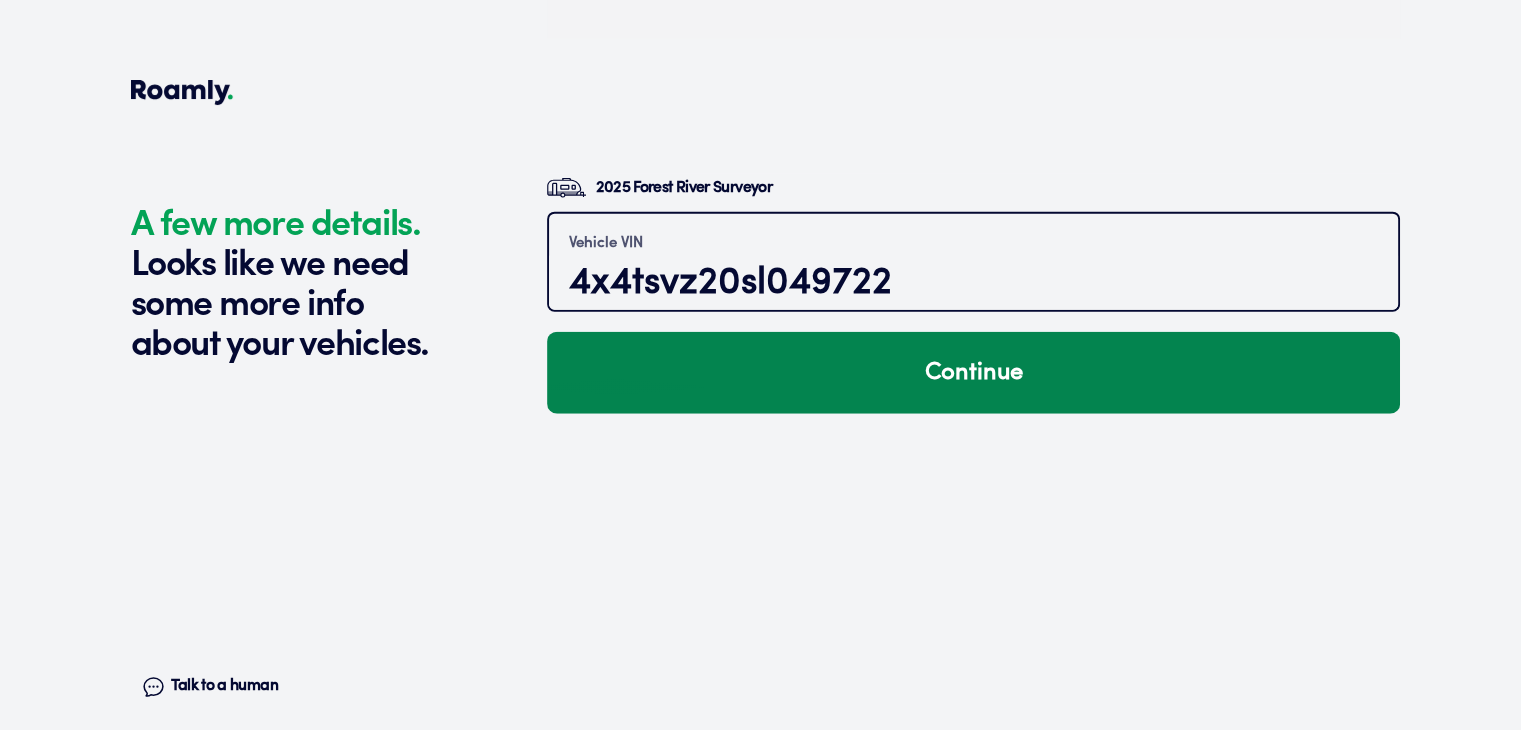 type on "4x4tsvz20sl049722" 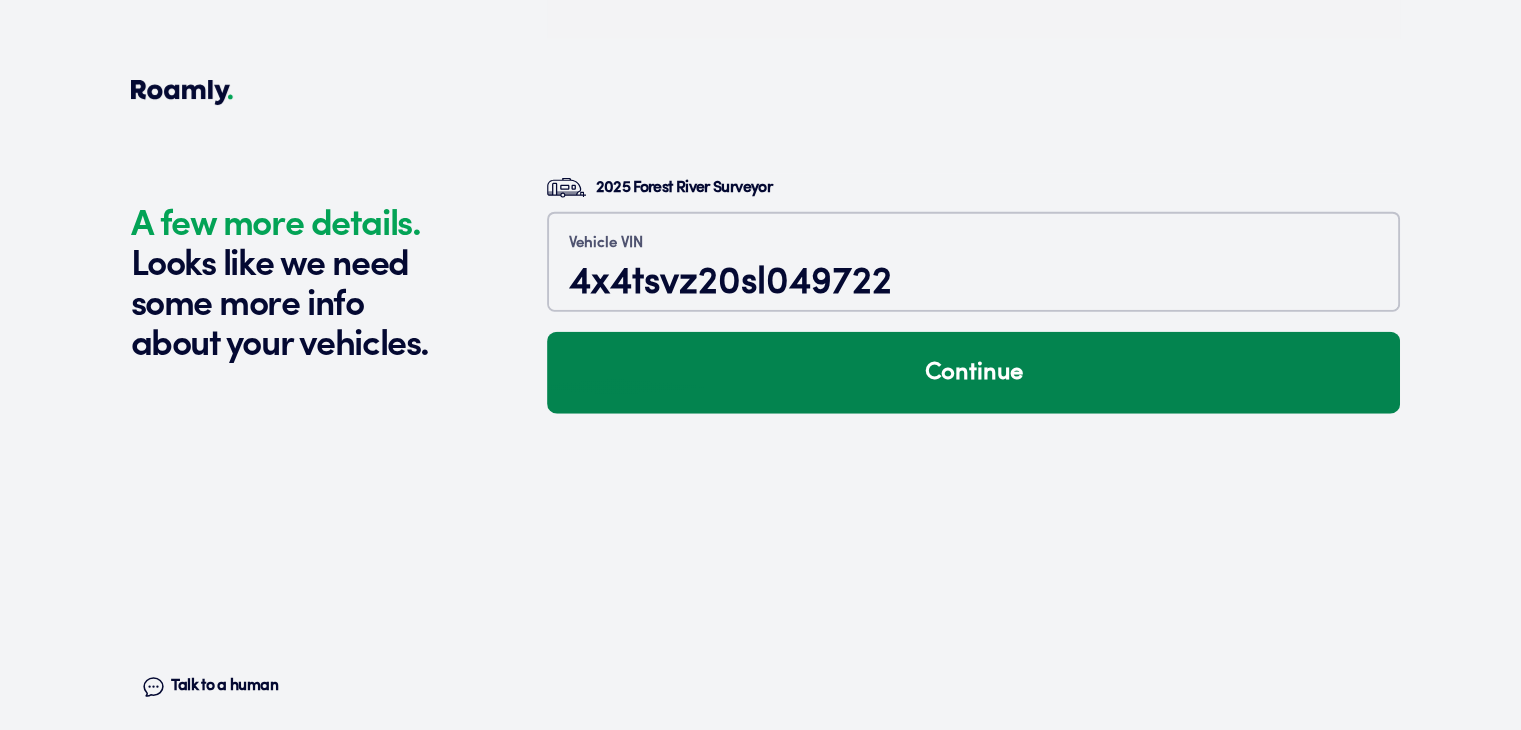click on "Continue" at bounding box center (973, 373) 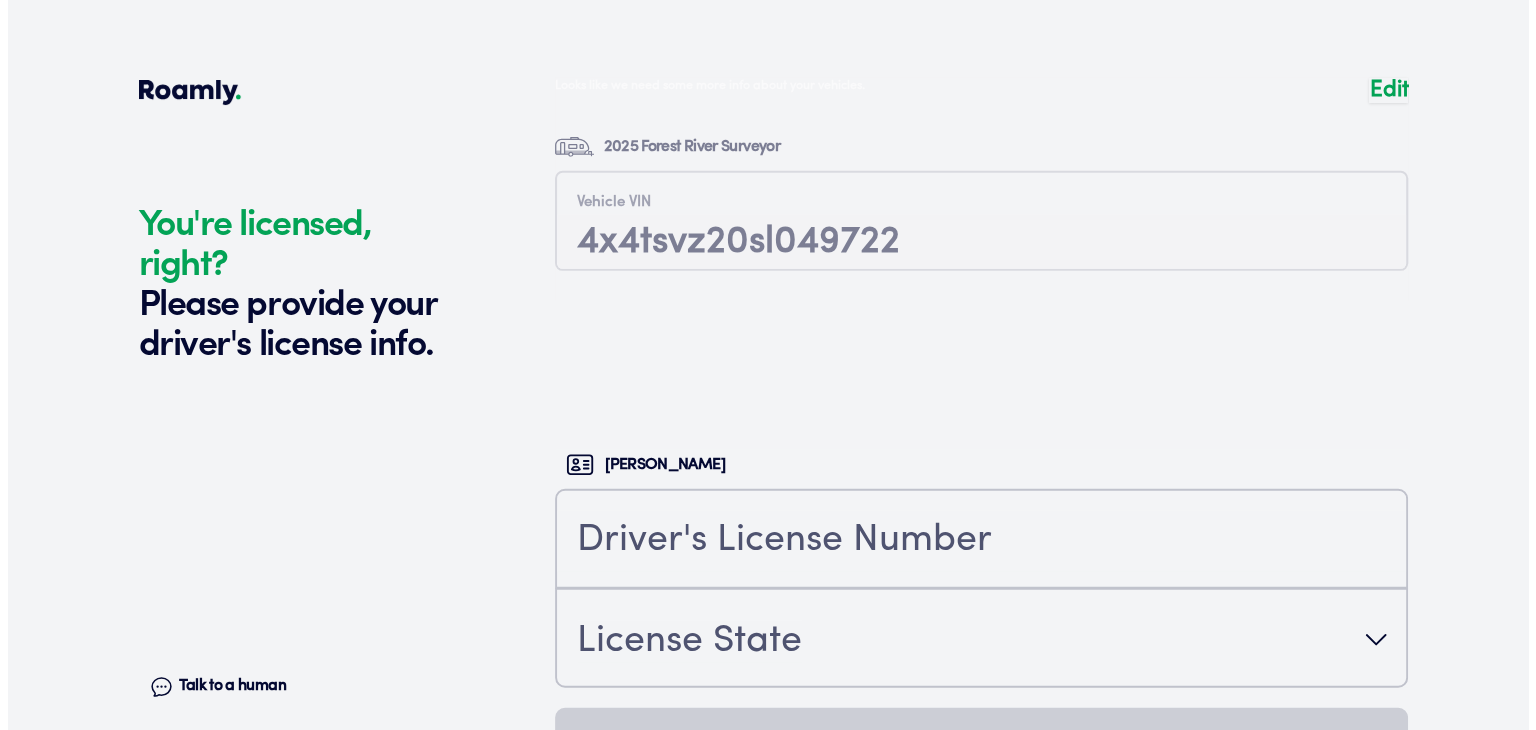scroll, scrollTop: 5085, scrollLeft: 0, axis: vertical 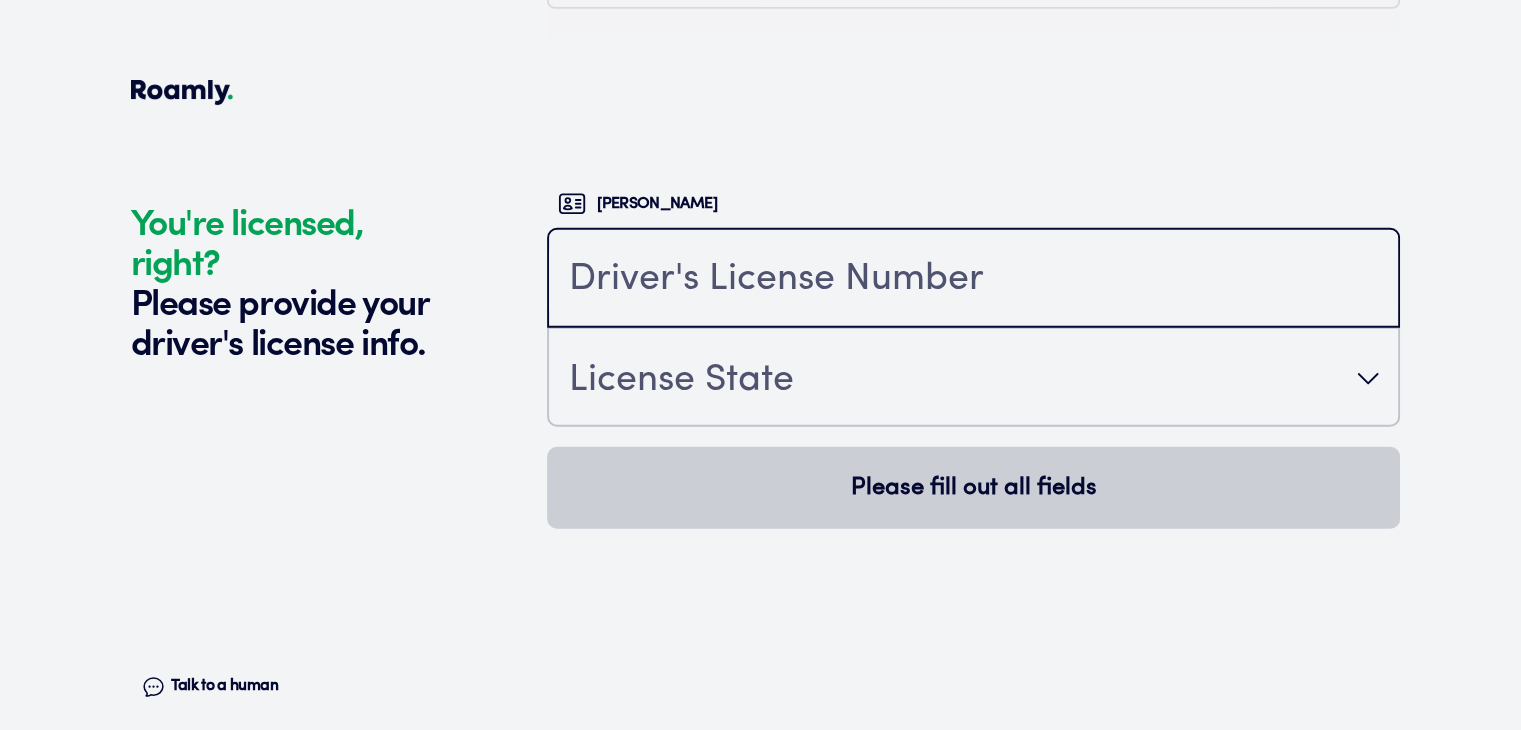 click at bounding box center (973, 280) 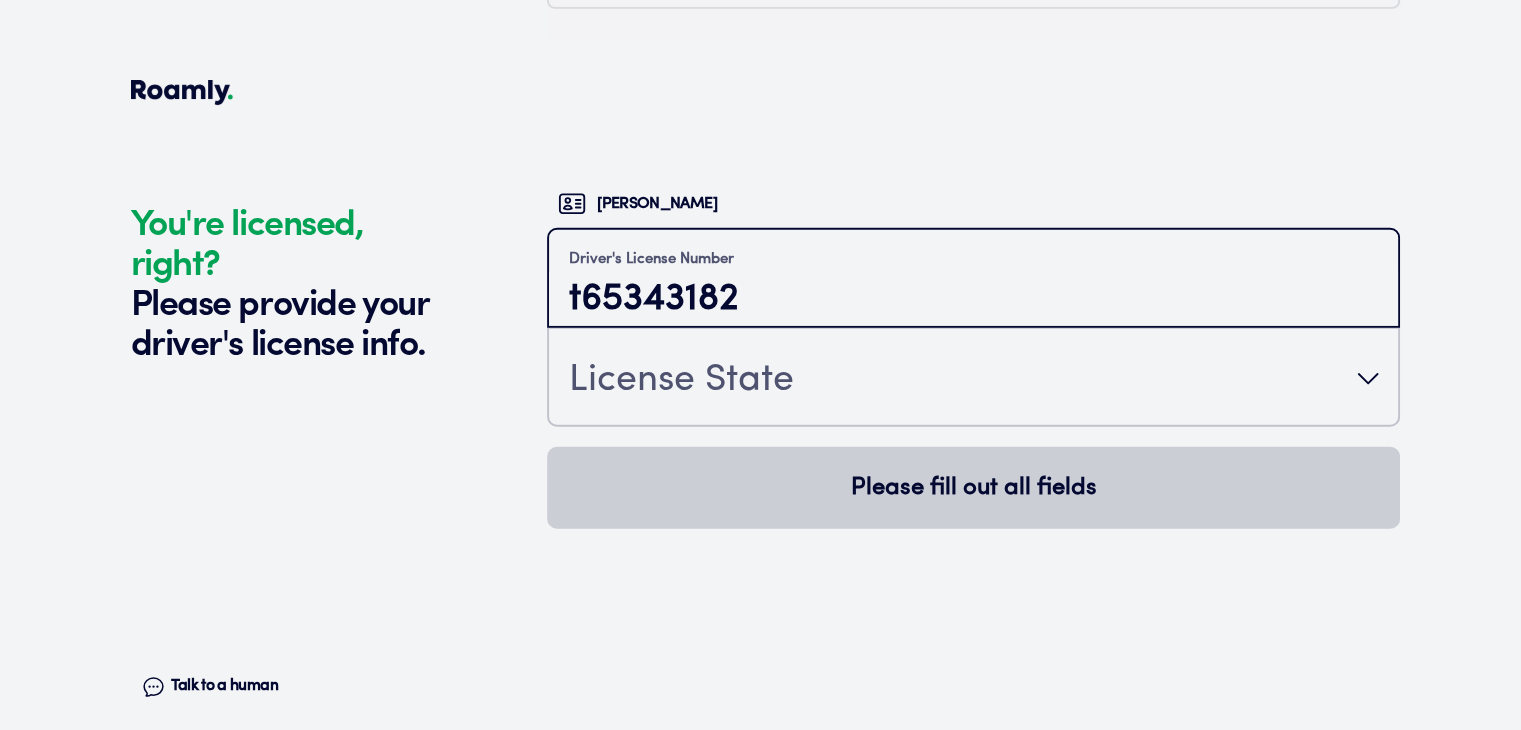 type on "t65343182" 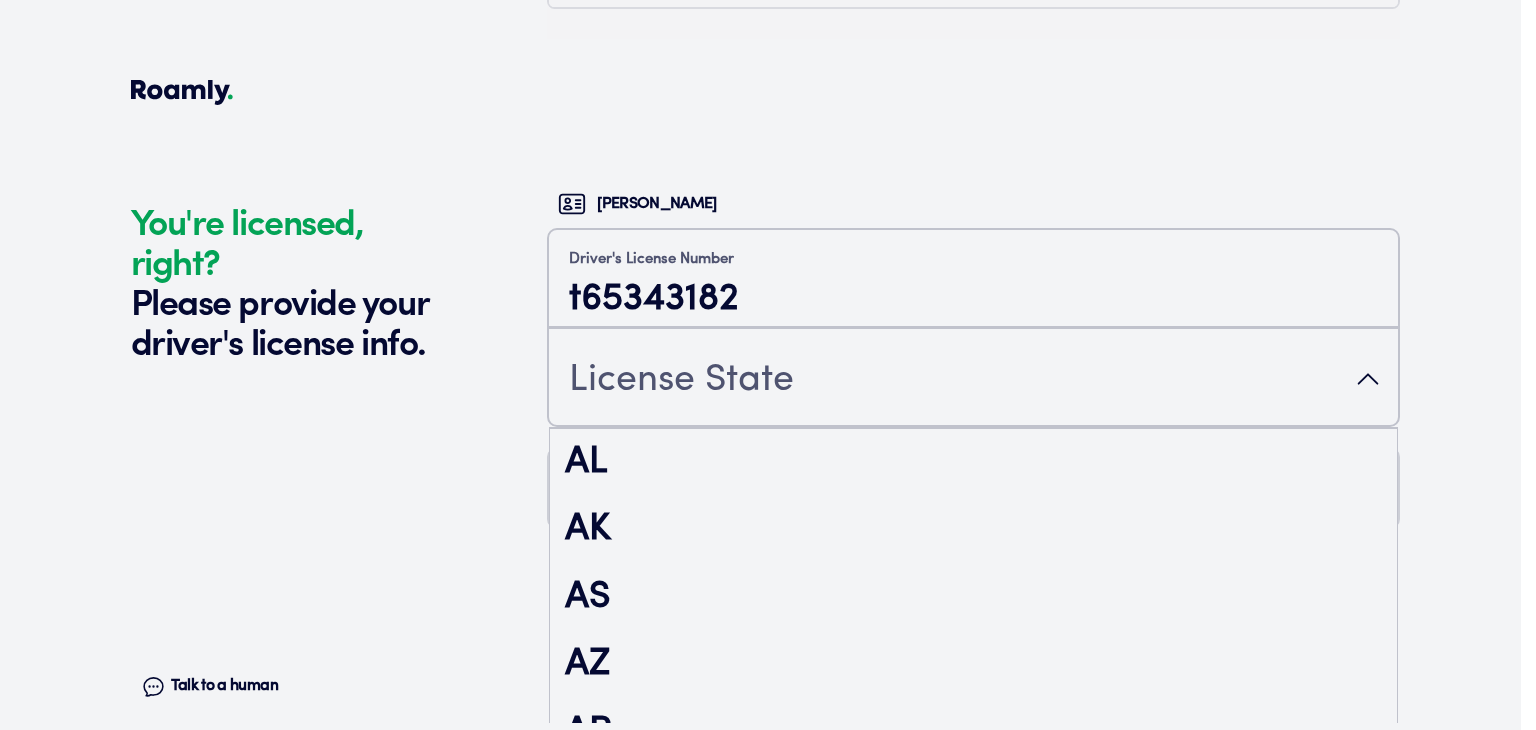 click on "License State" at bounding box center (973, 379) 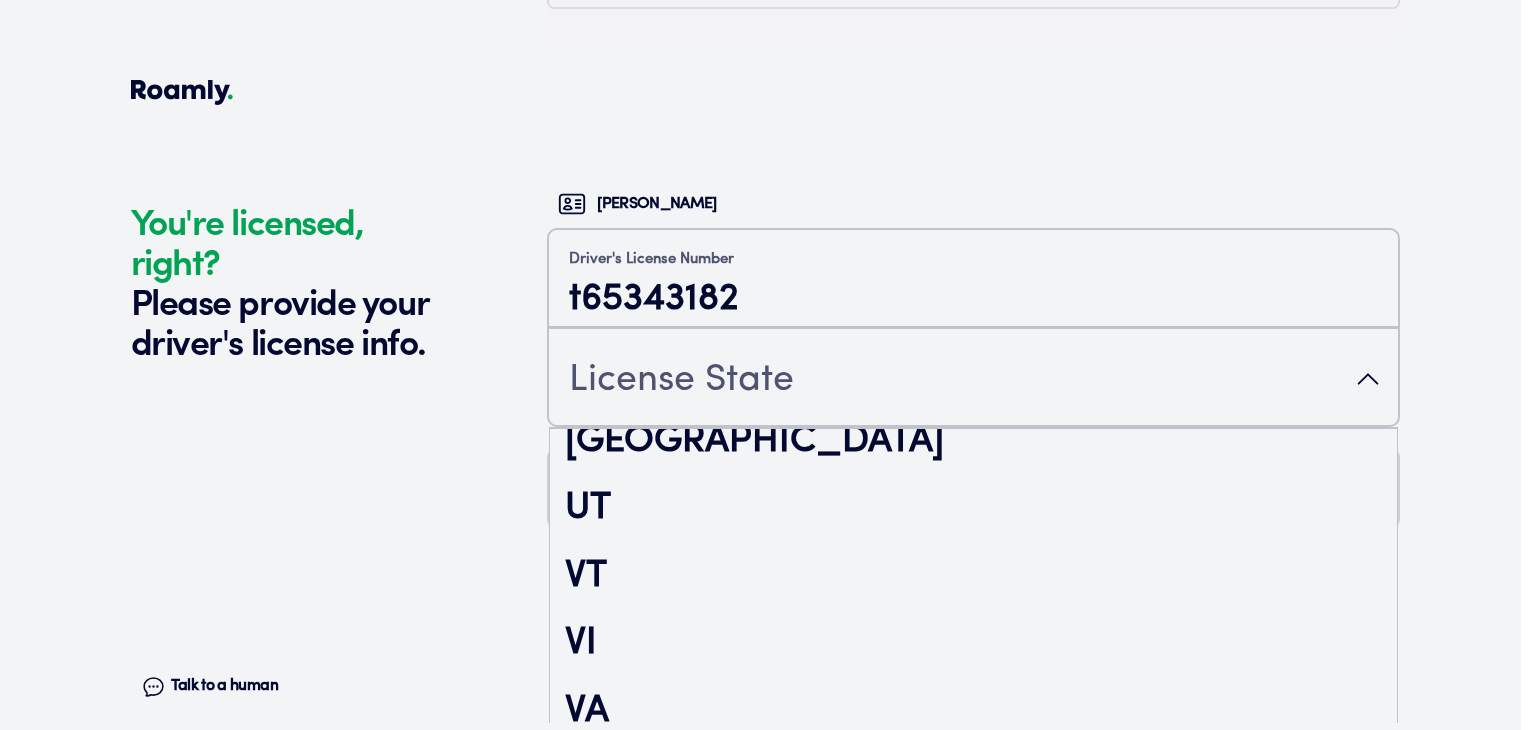 scroll, scrollTop: 3400, scrollLeft: 0, axis: vertical 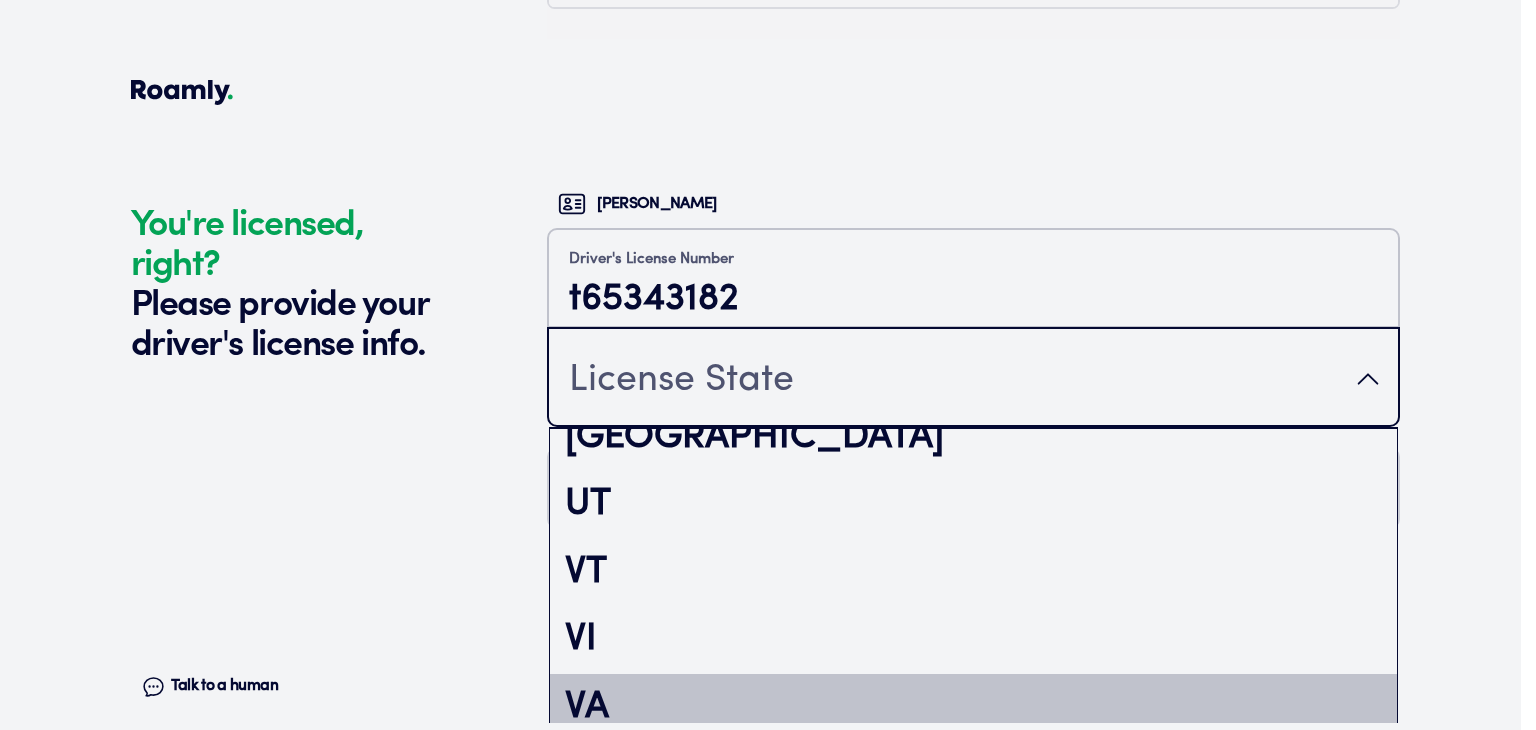 click on "VA" at bounding box center [973, 708] 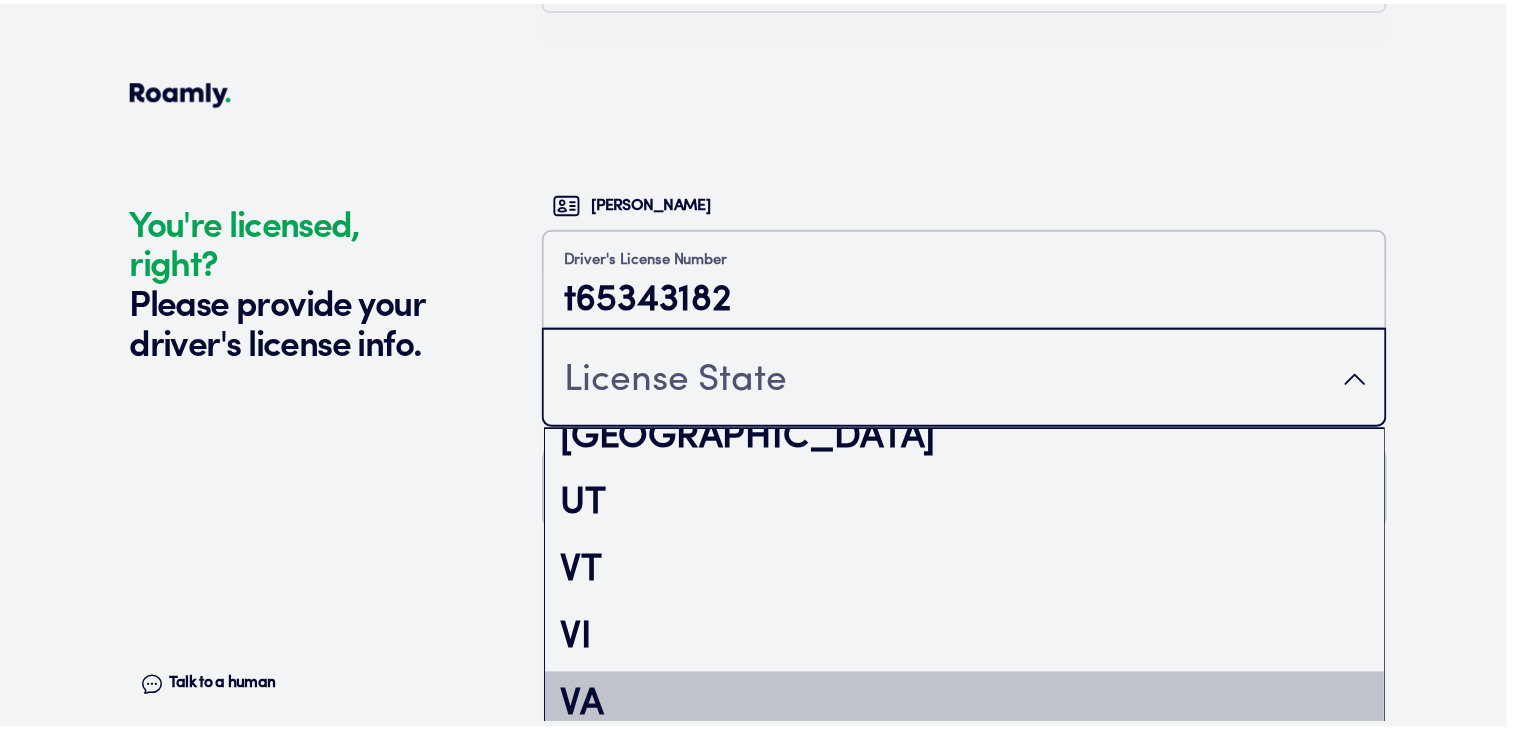 scroll, scrollTop: 0, scrollLeft: 0, axis: both 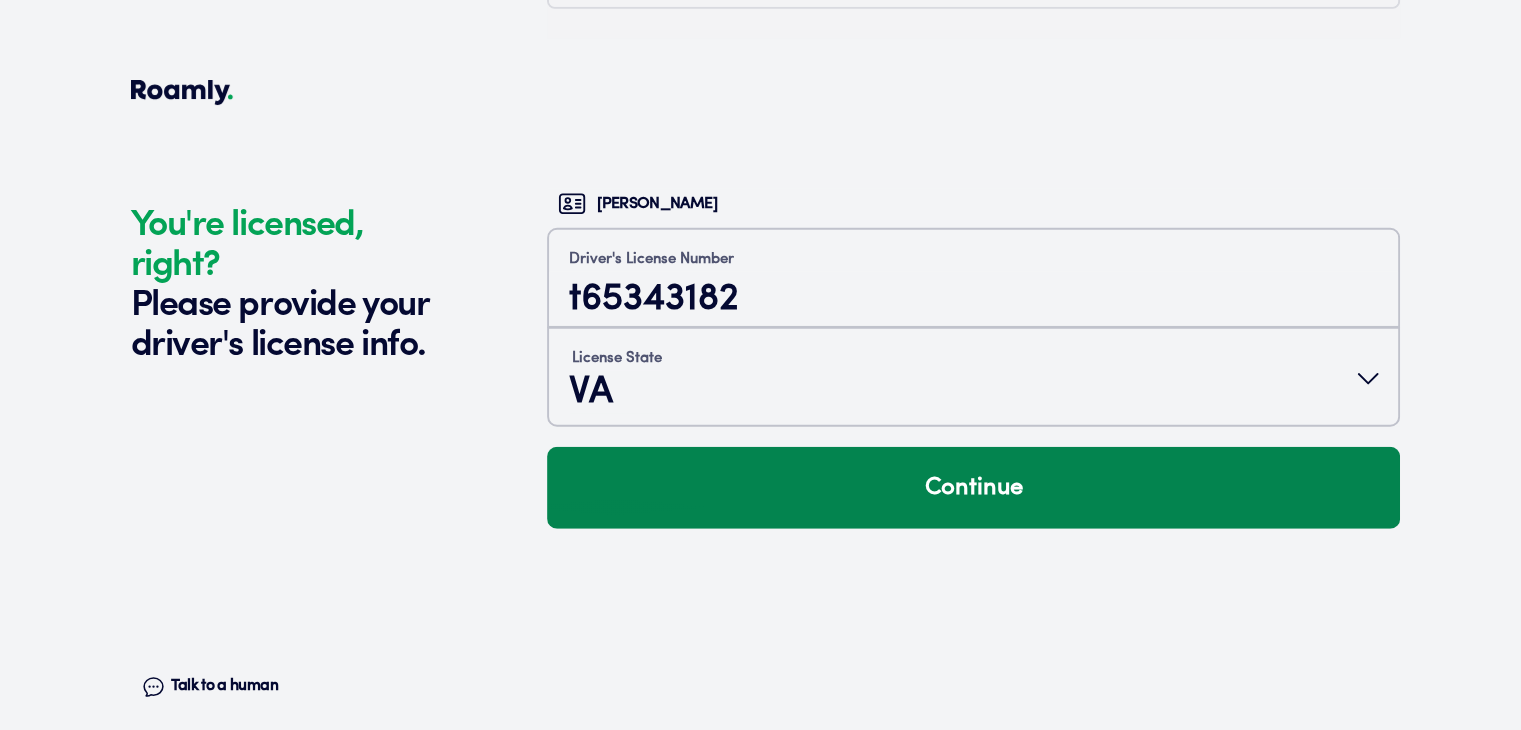 click on "Continue" at bounding box center [973, 488] 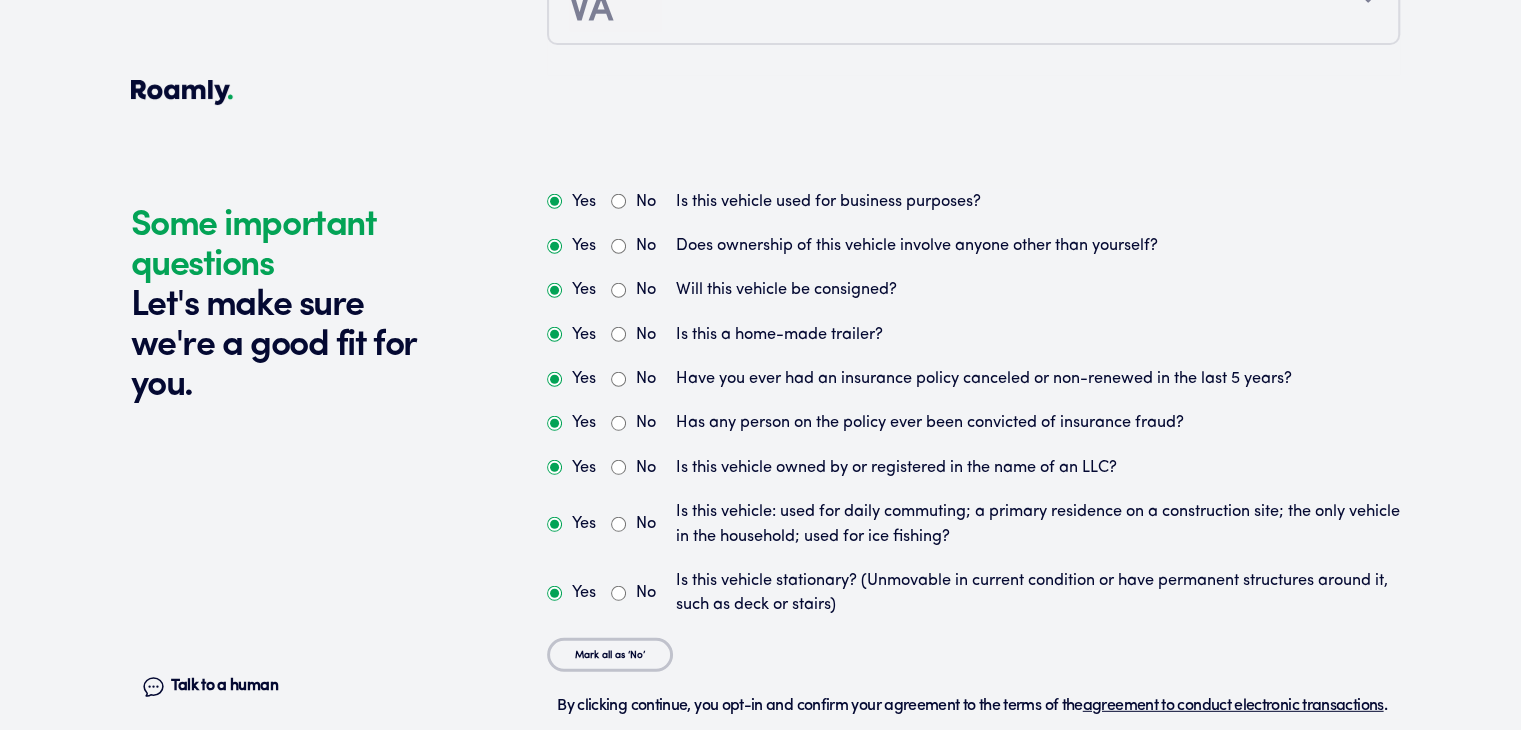 scroll, scrollTop: 5559, scrollLeft: 0, axis: vertical 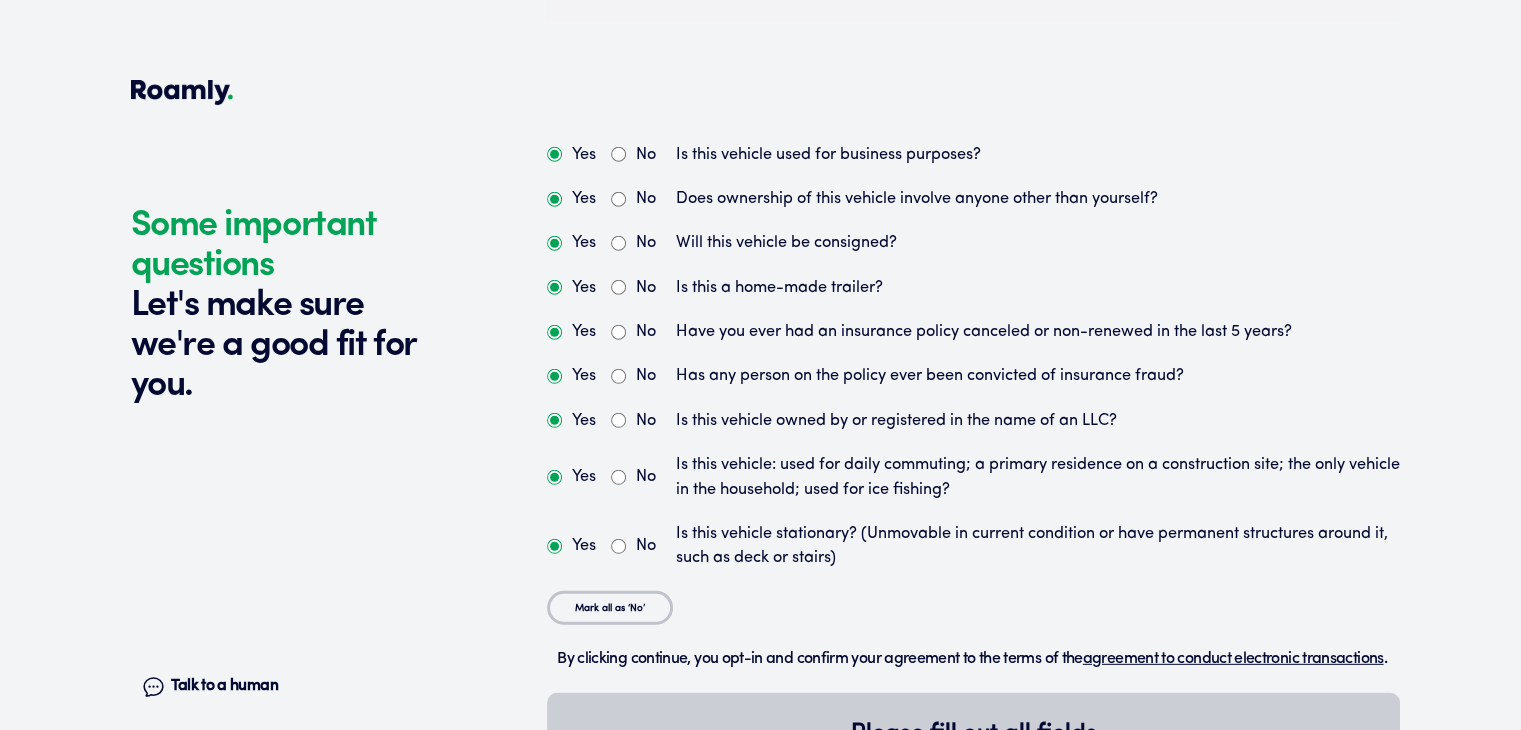 click on "No" at bounding box center [618, 154] 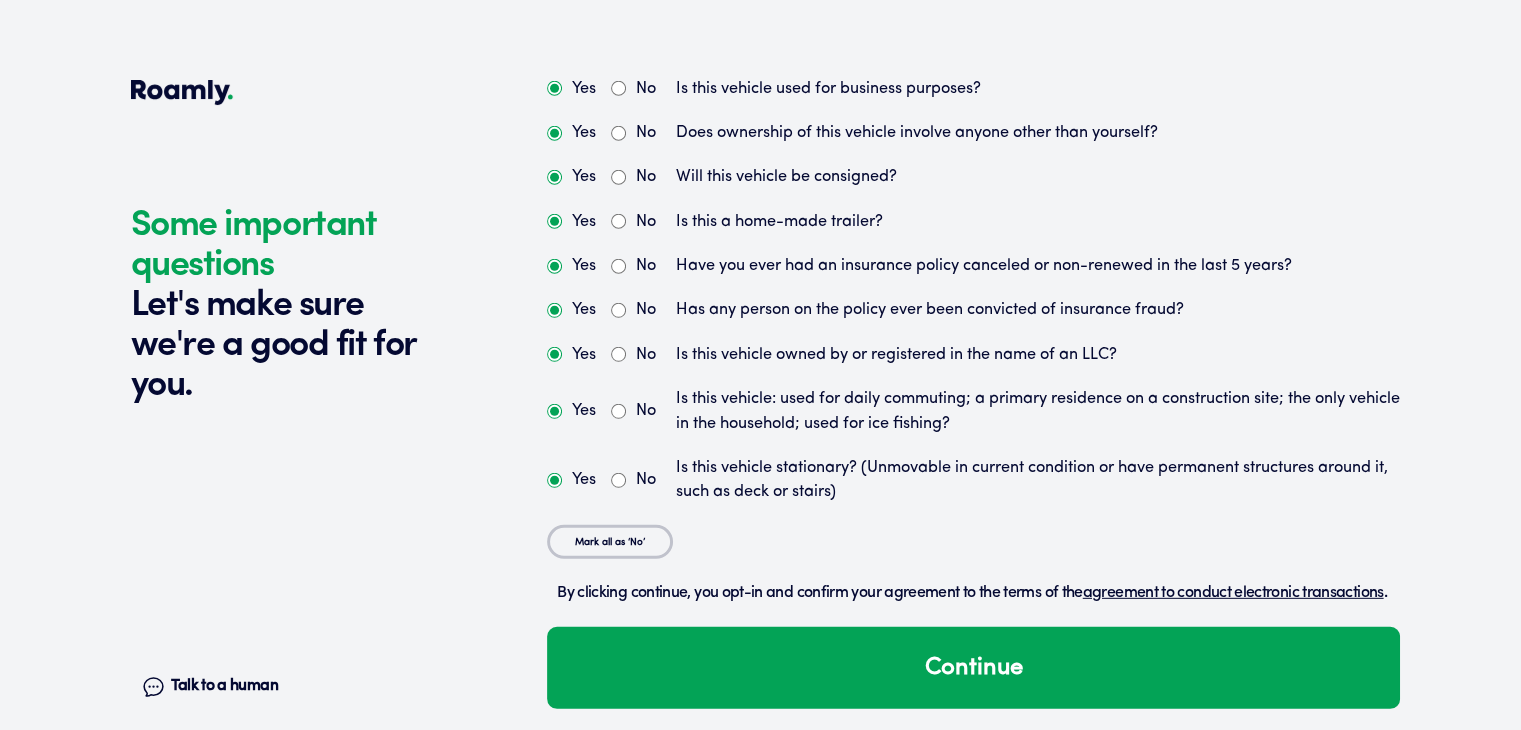 scroll, scrollTop: 5658, scrollLeft: 0, axis: vertical 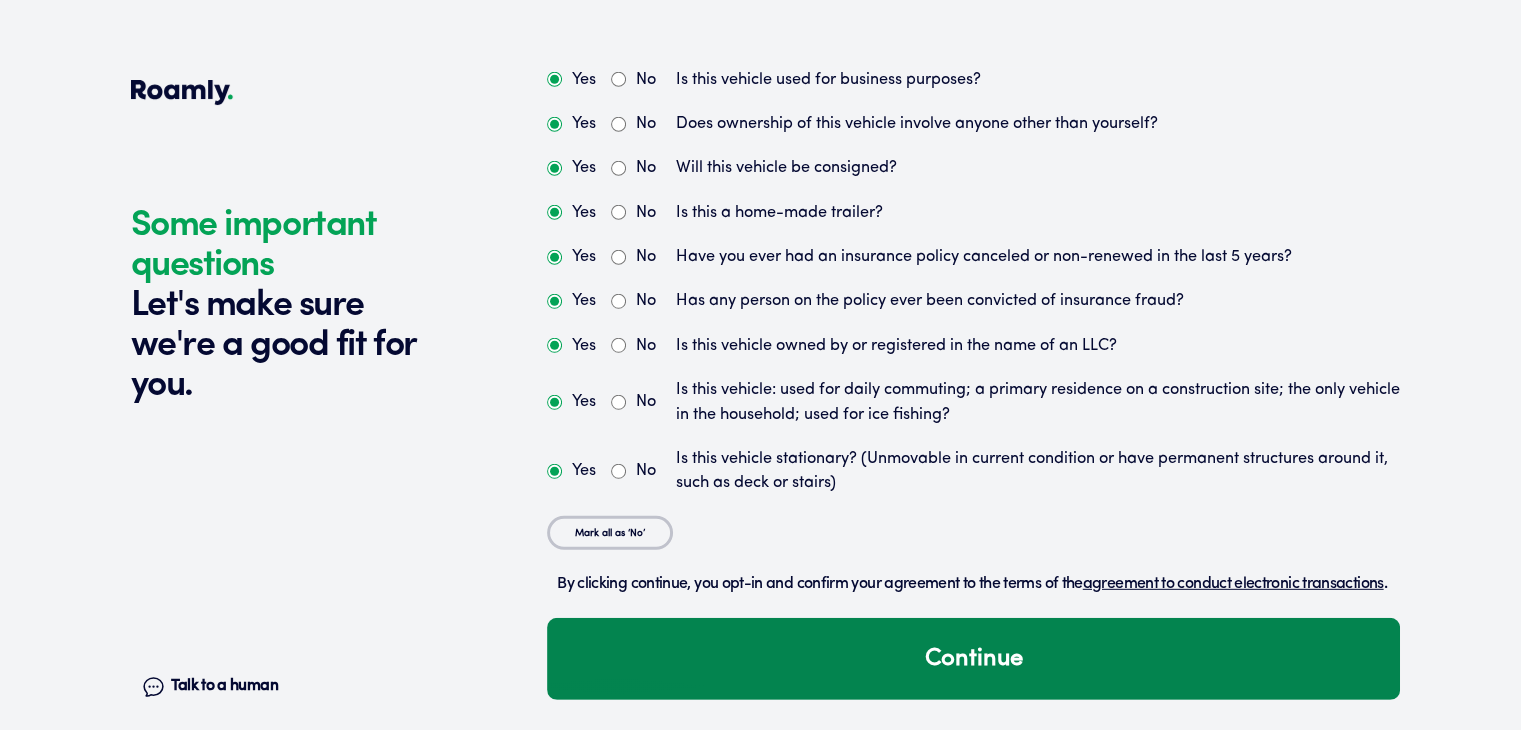 click on "Continue" at bounding box center [973, 659] 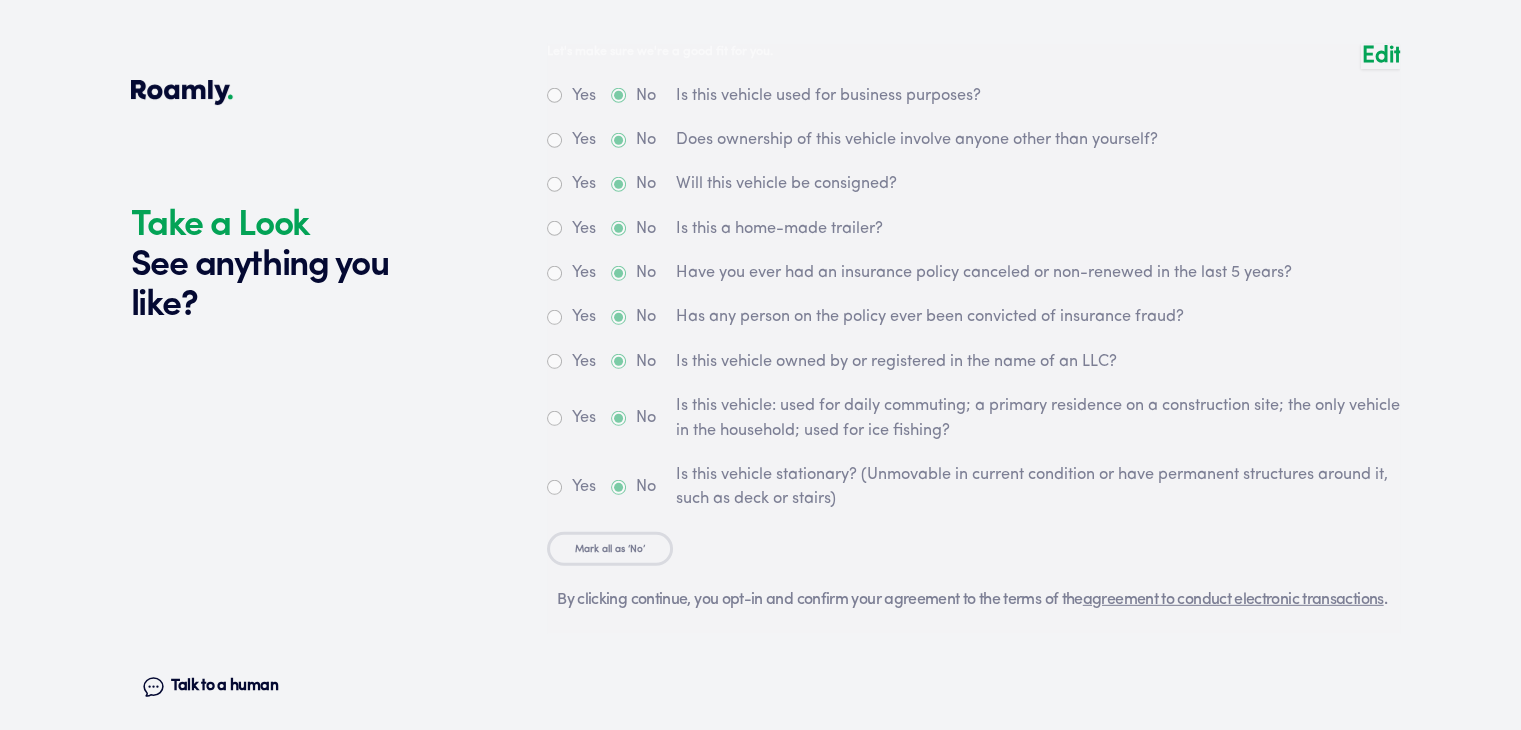 scroll, scrollTop: 6280, scrollLeft: 0, axis: vertical 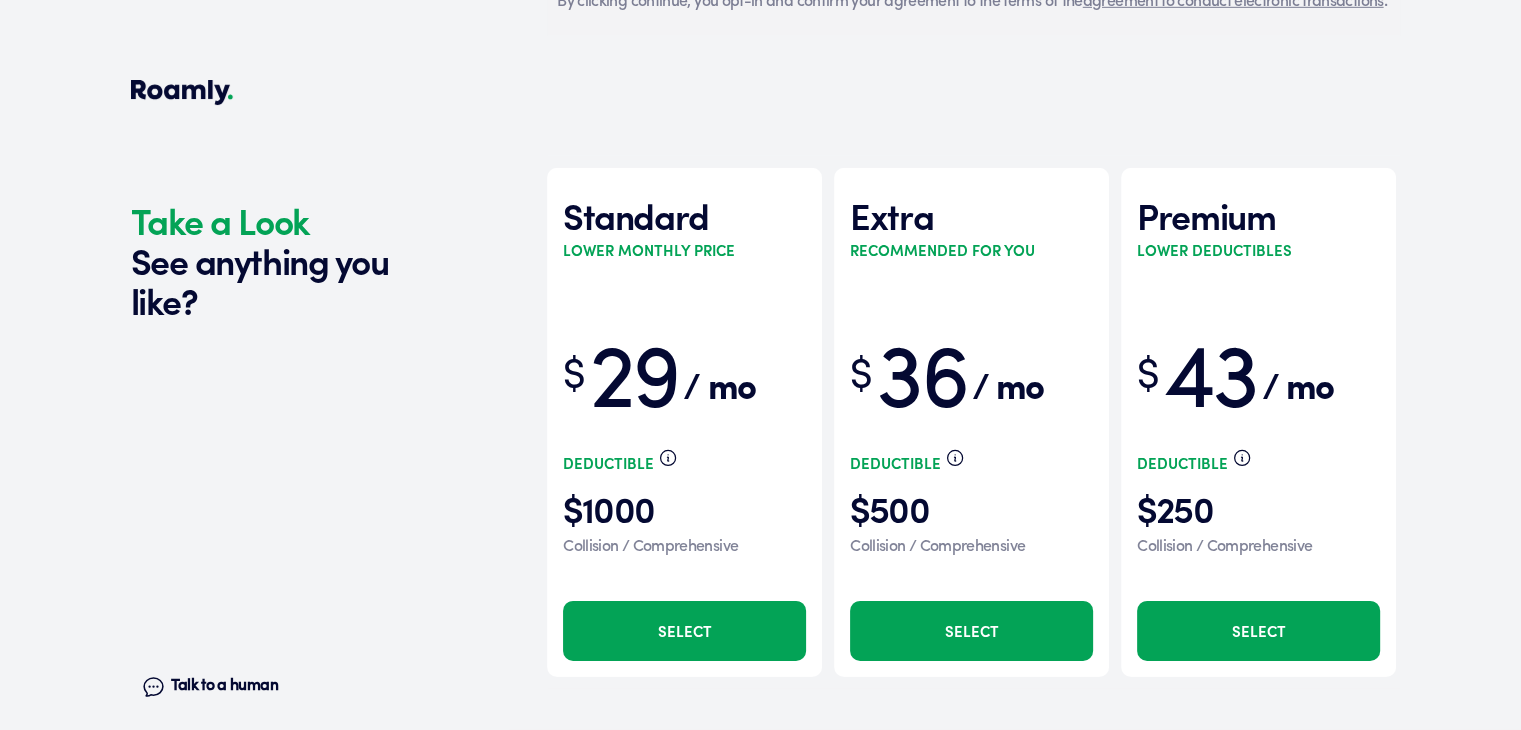 click on "Select" at bounding box center (684, 631) 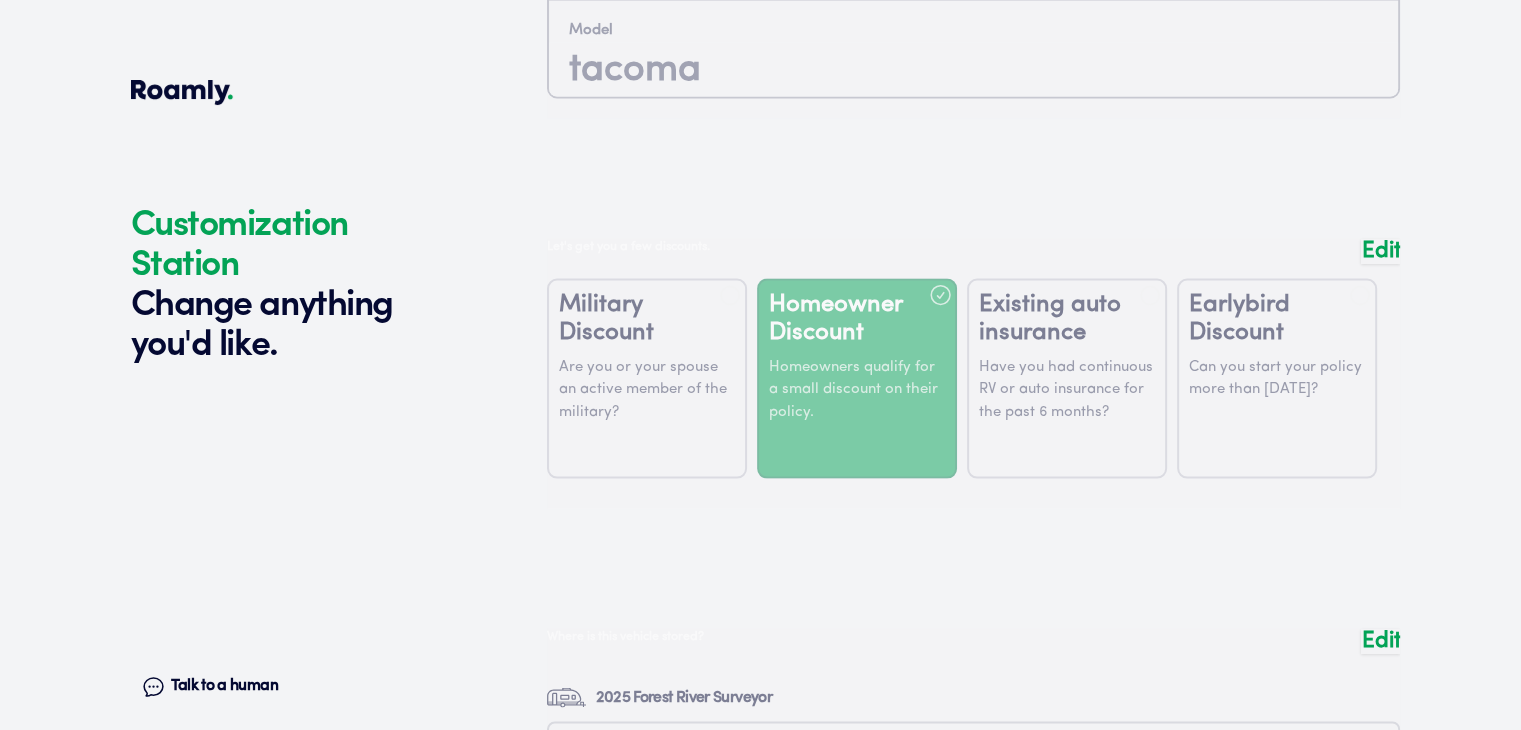 scroll, scrollTop: 3688, scrollLeft: 0, axis: vertical 